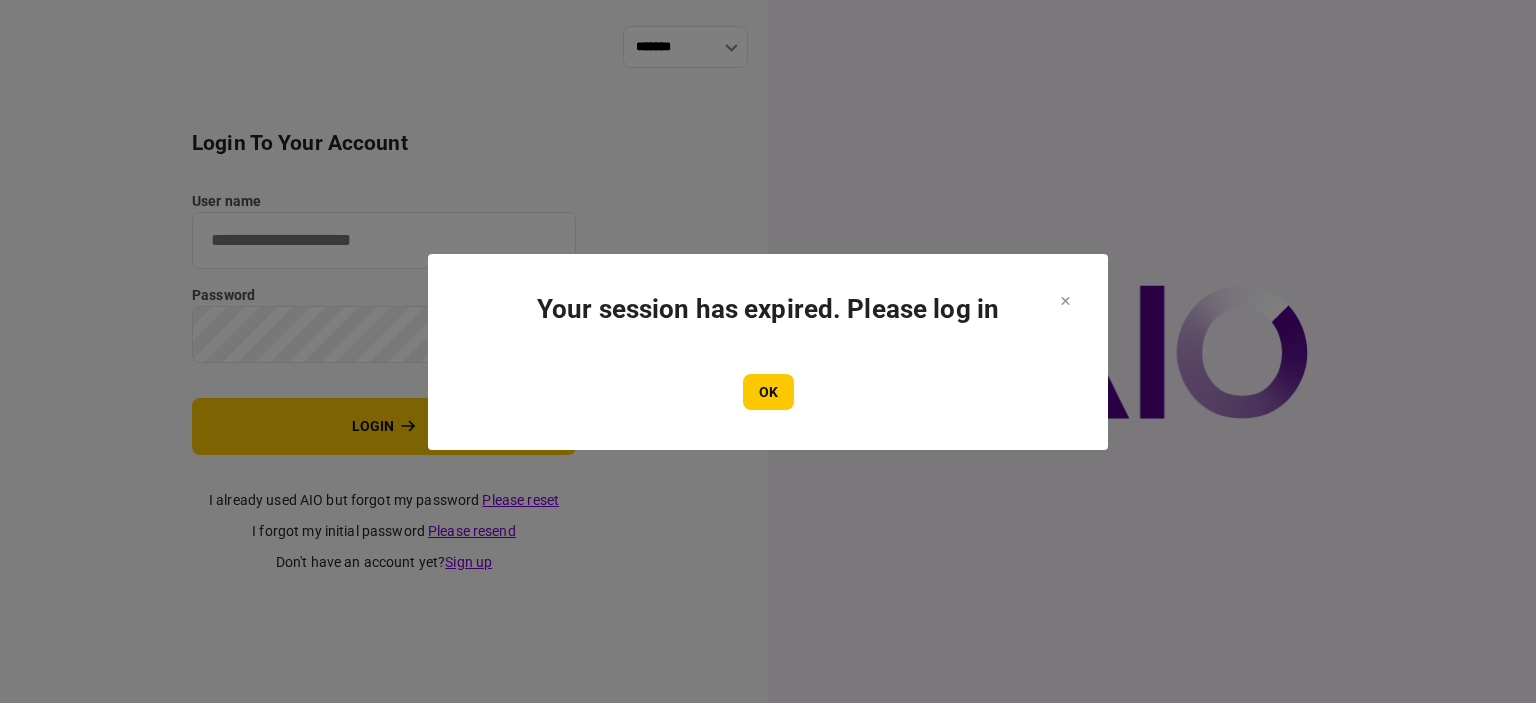 scroll, scrollTop: 0, scrollLeft: 0, axis: both 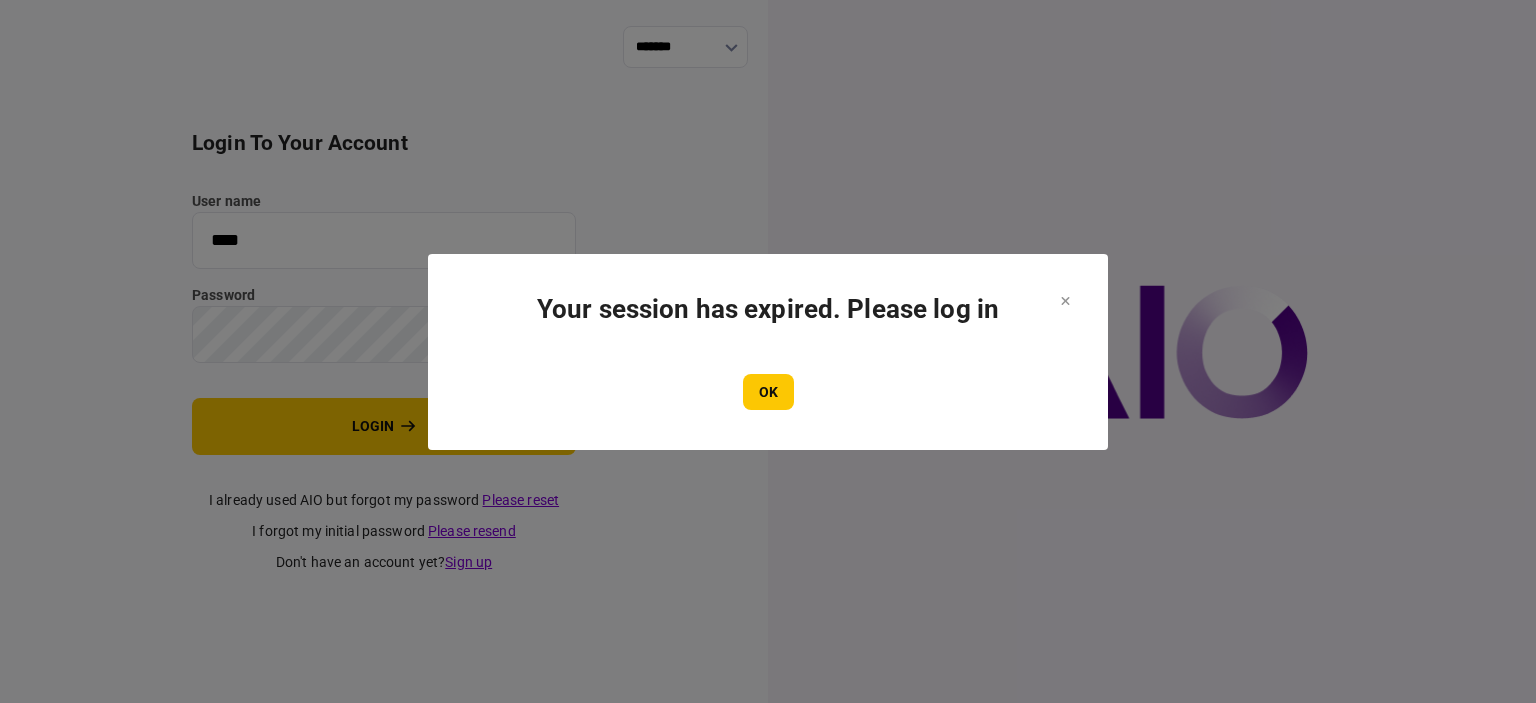 click on "OK" at bounding box center [768, 392] 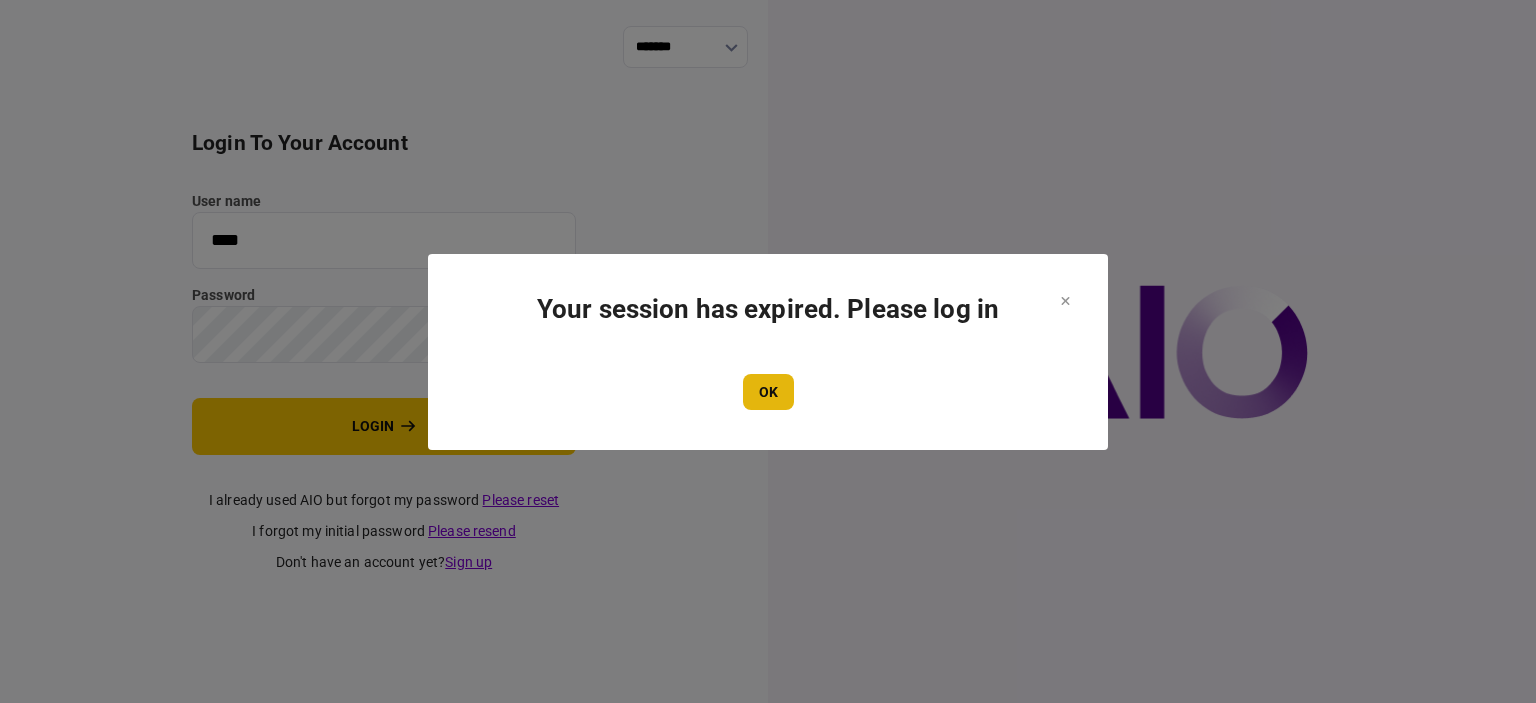 click on "OK" at bounding box center (768, 392) 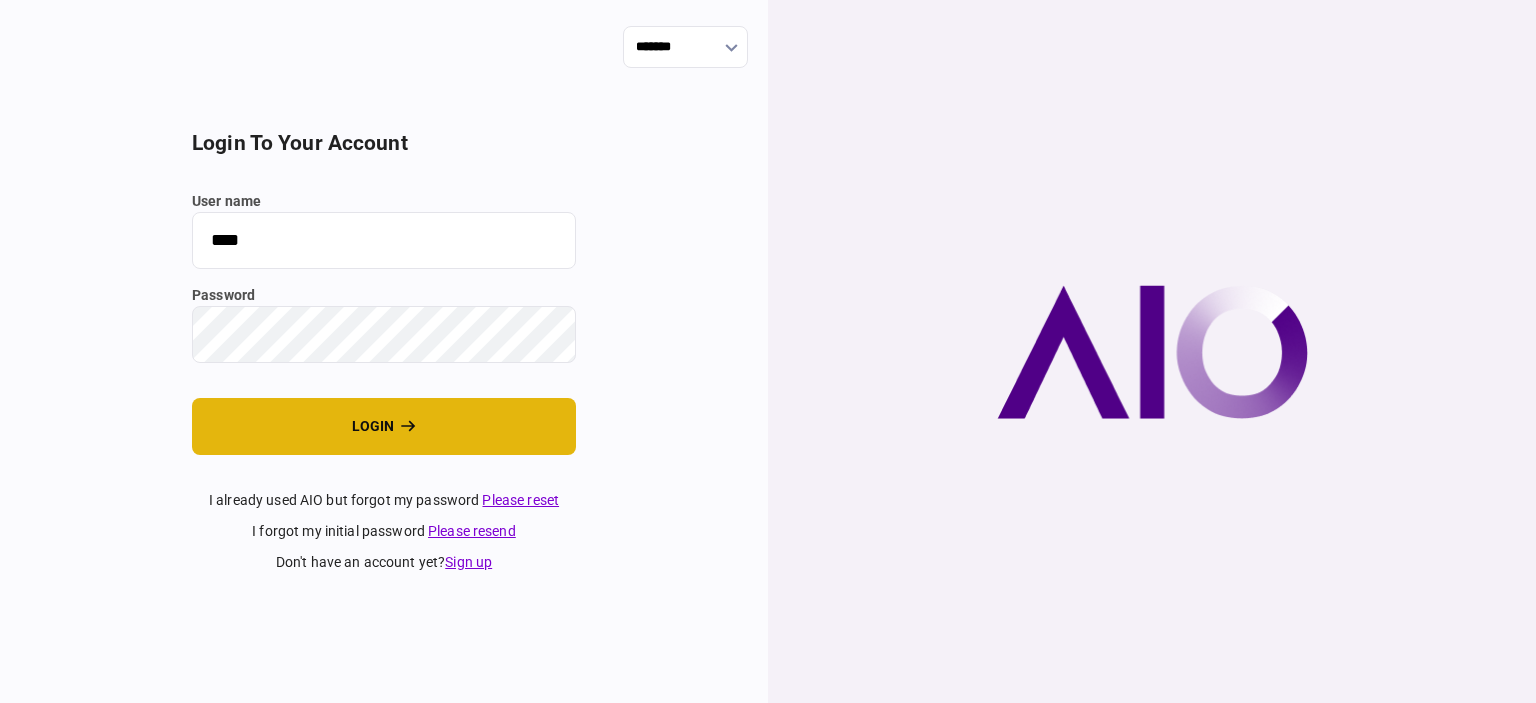 click on "login" at bounding box center [384, 426] 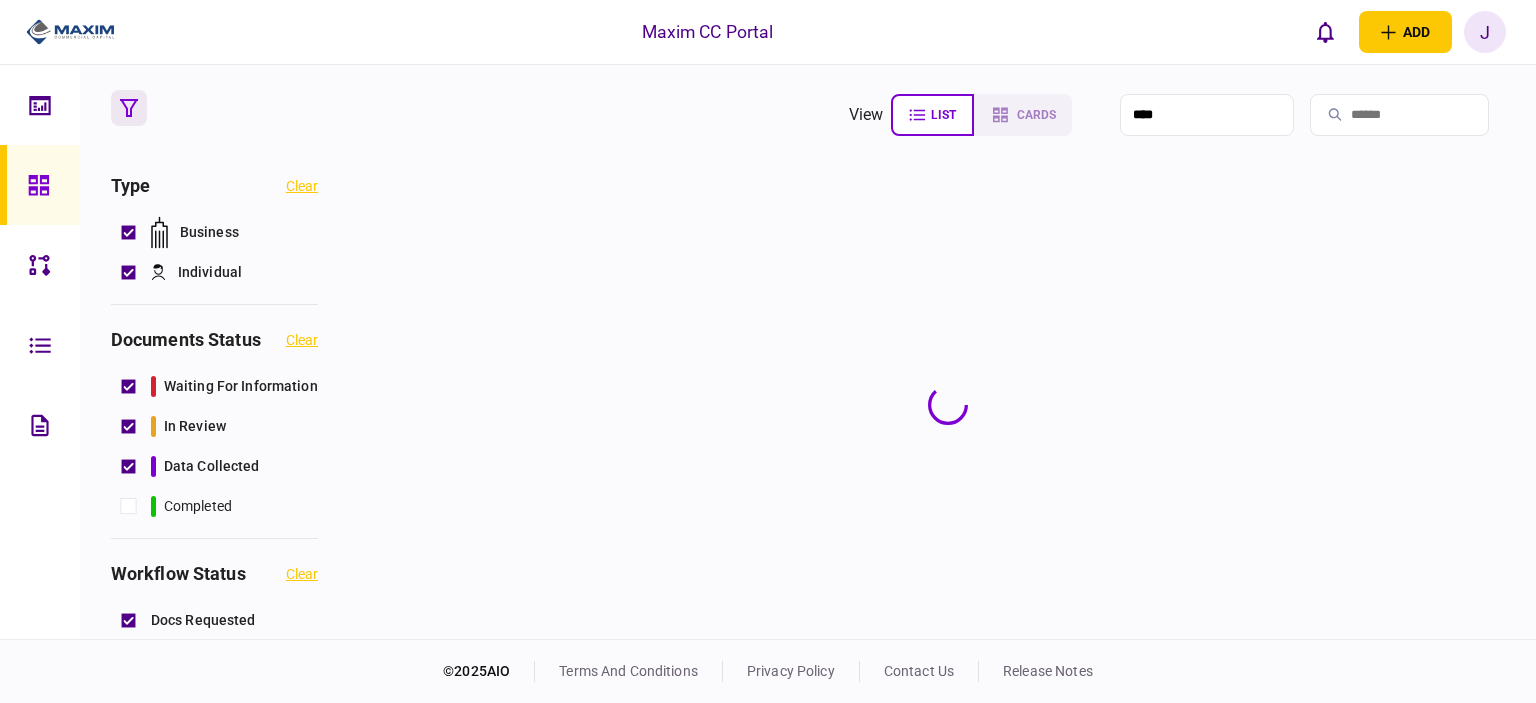 scroll, scrollTop: 0, scrollLeft: 0, axis: both 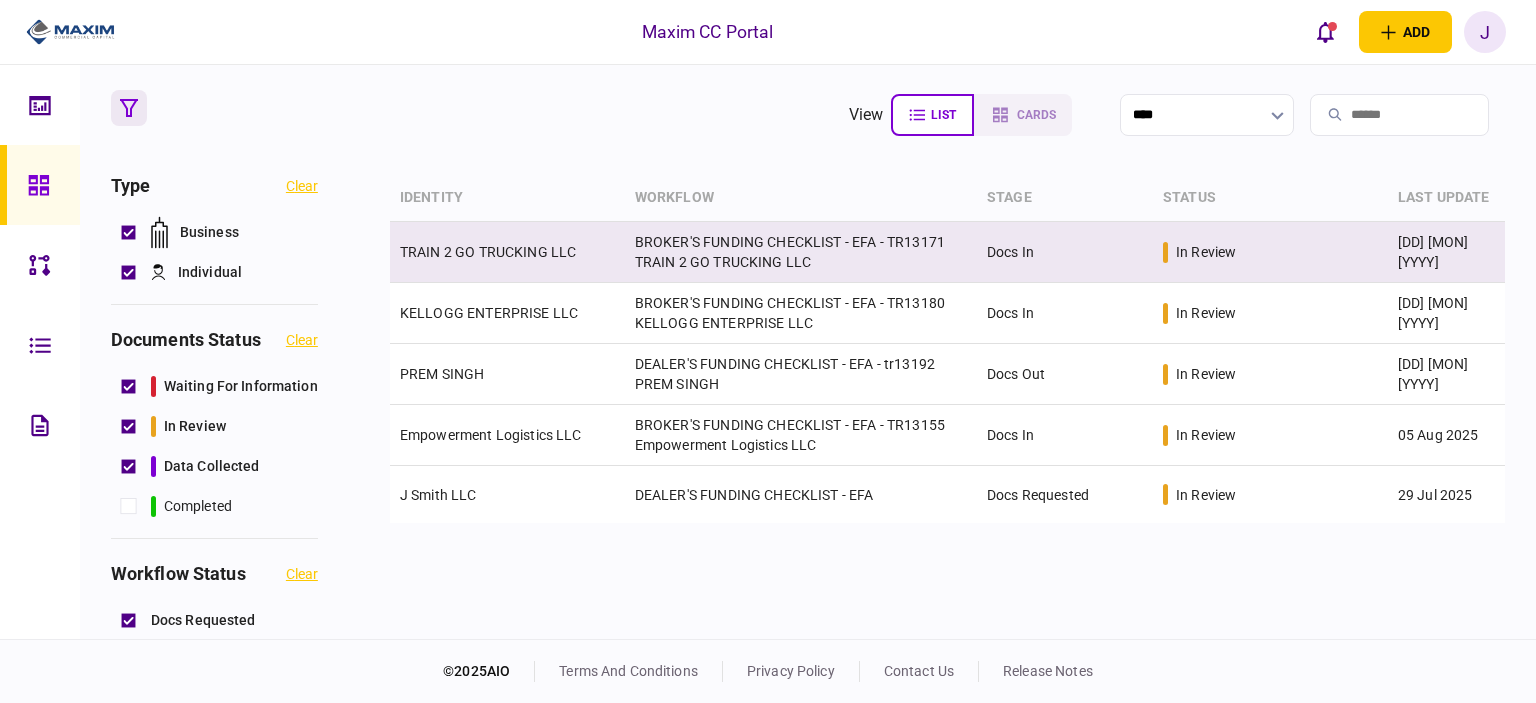 click on "TRAIN 2 GO TRUCKING LLC" at bounding box center (488, 252) 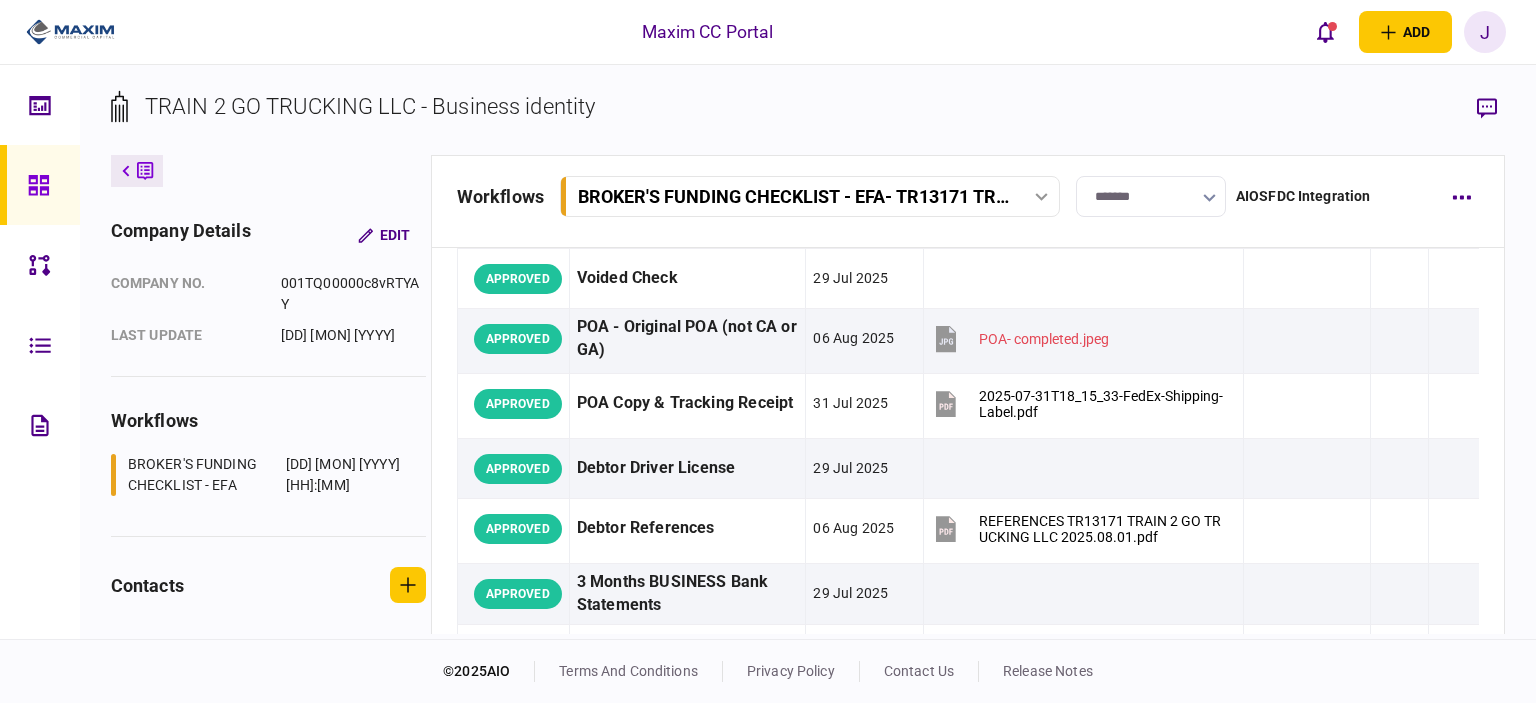 scroll, scrollTop: 0, scrollLeft: 0, axis: both 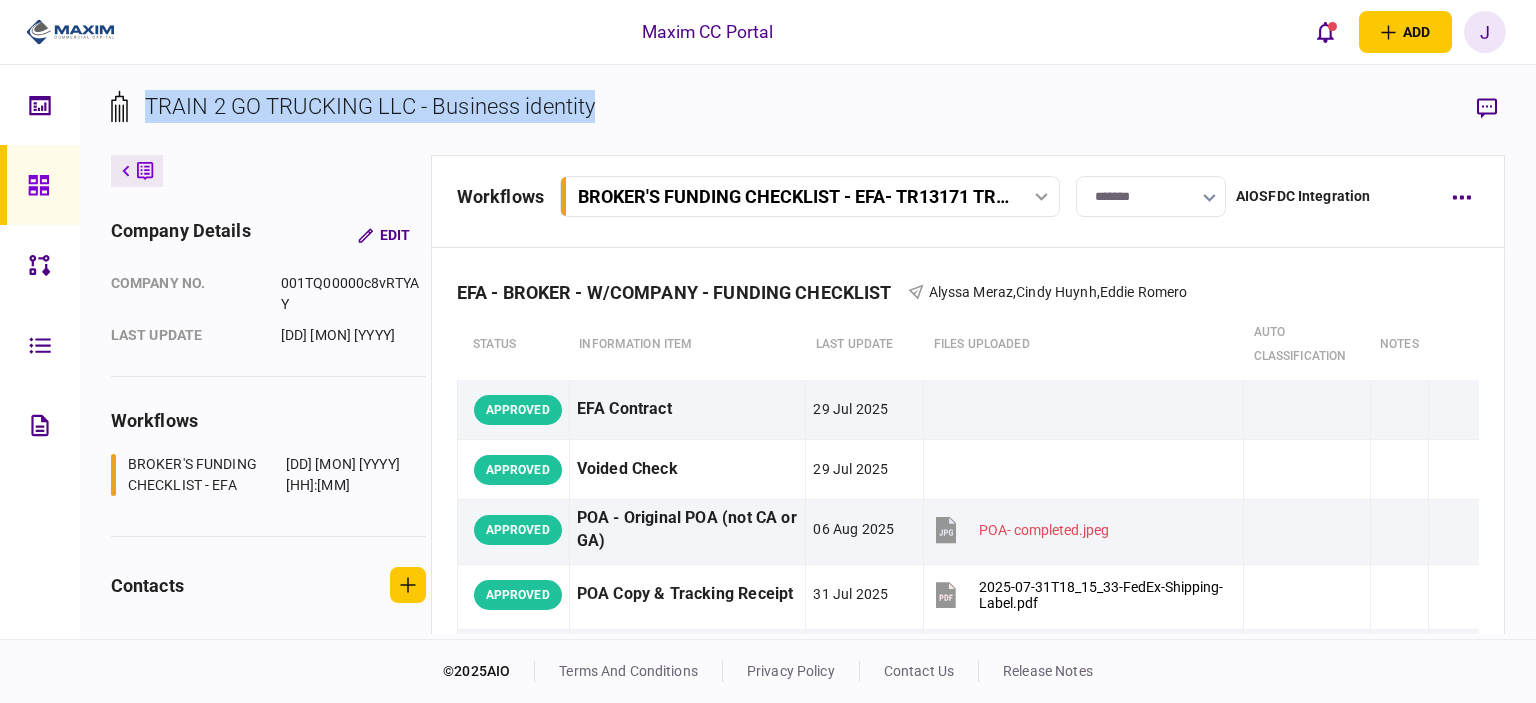 drag, startPoint x: 700, startPoint y: 128, endPoint x: 144, endPoint y: 121, distance: 556.04407 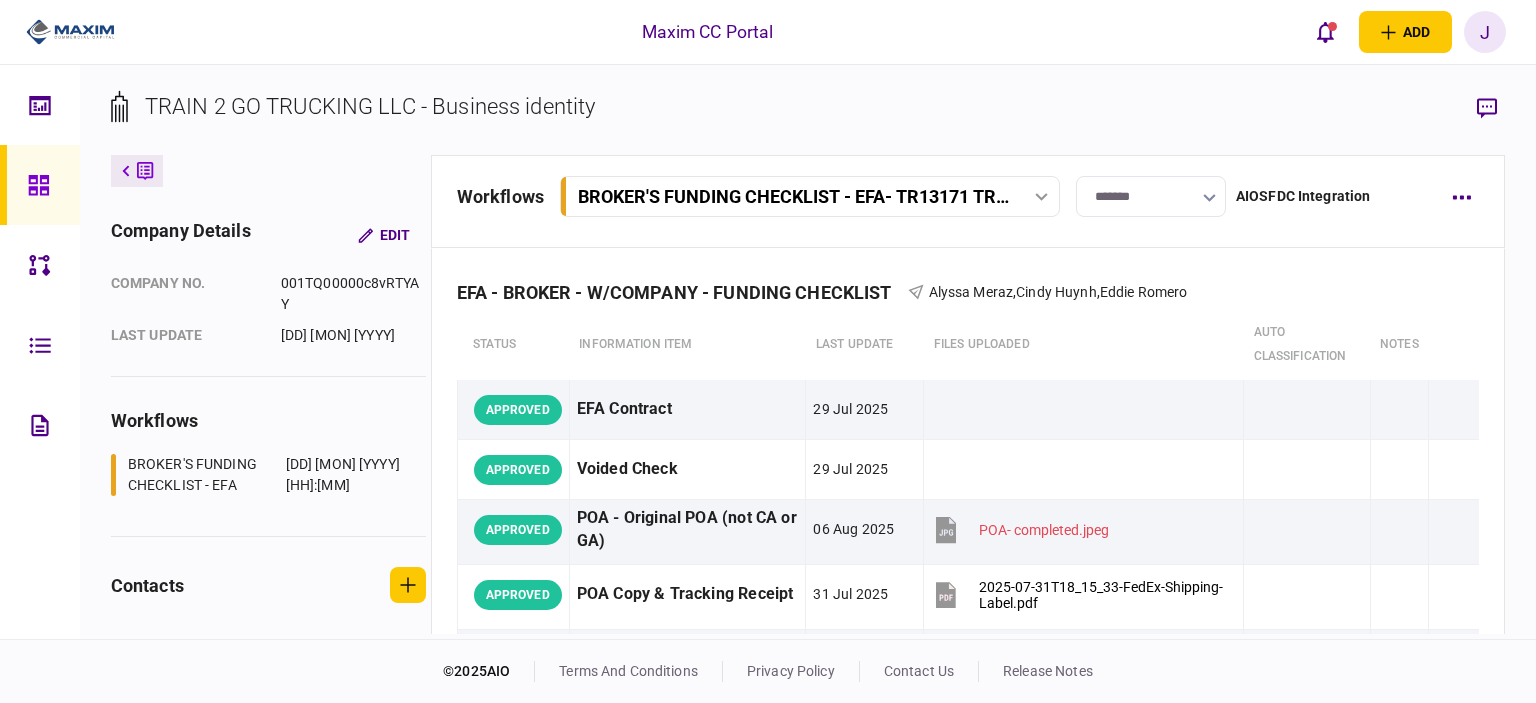 click on "TRAIN 2 GO TRUCKING LLC - Business identity" at bounding box center (370, 106) 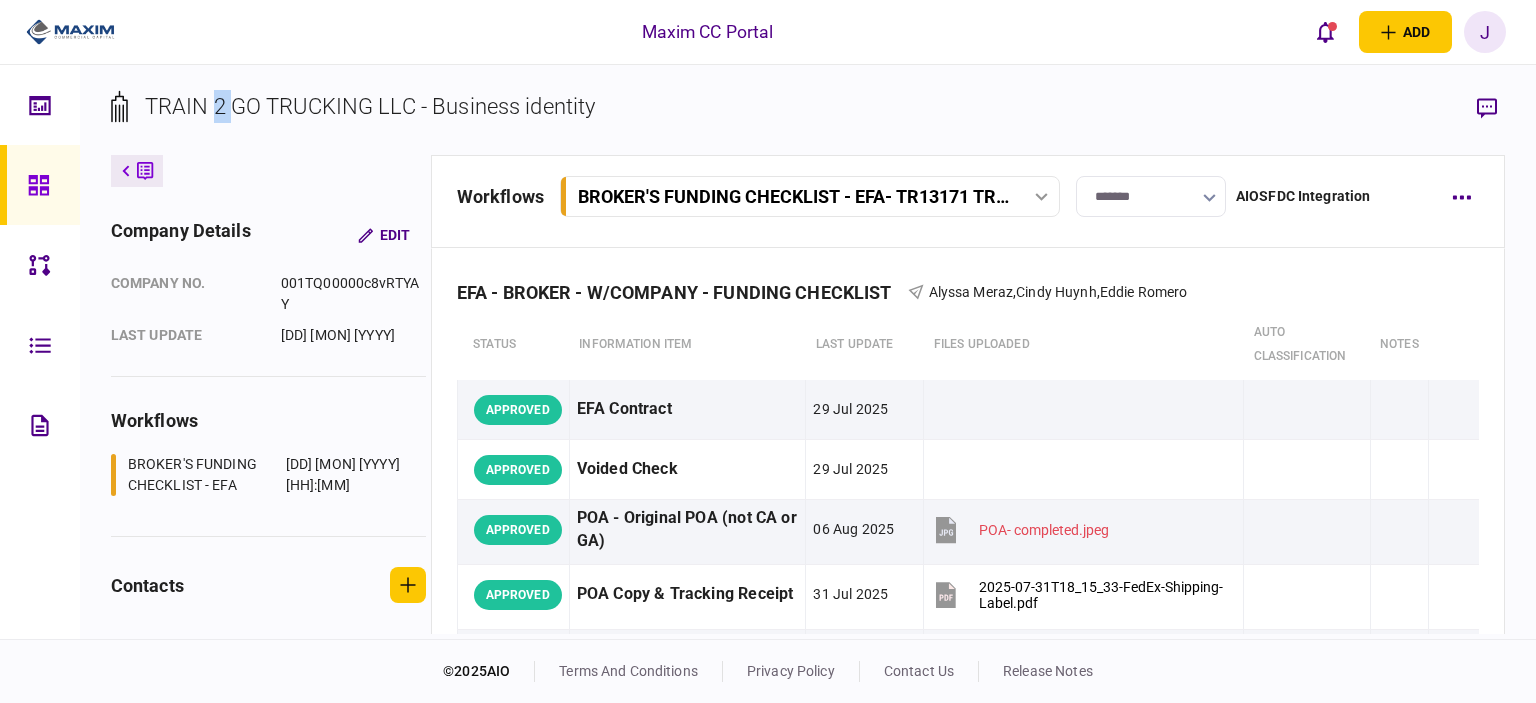 click on "TRAIN 2 GO TRUCKING LLC - Business identity" at bounding box center [370, 106] 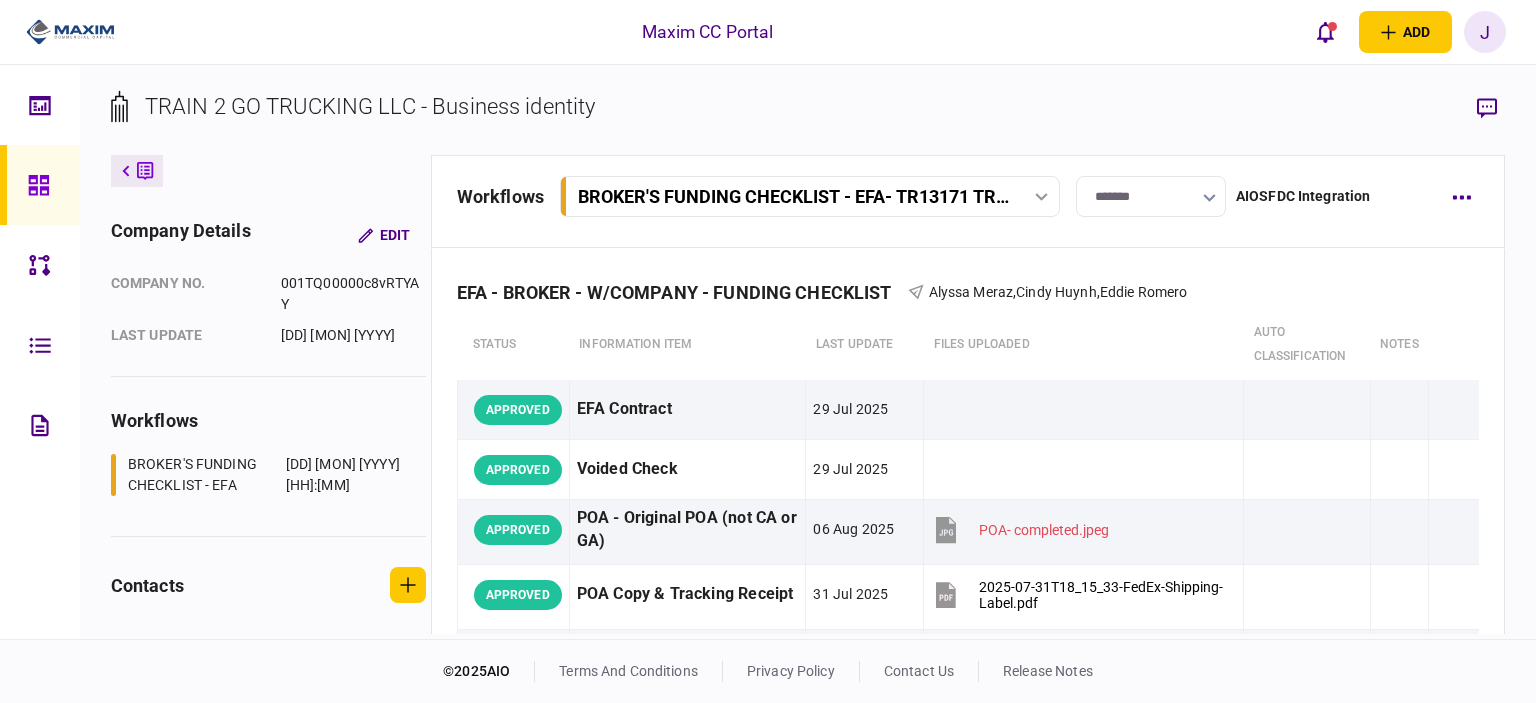 click on "TRAIN 2 GO TRUCKING LLC - Business identity" at bounding box center [370, 106] 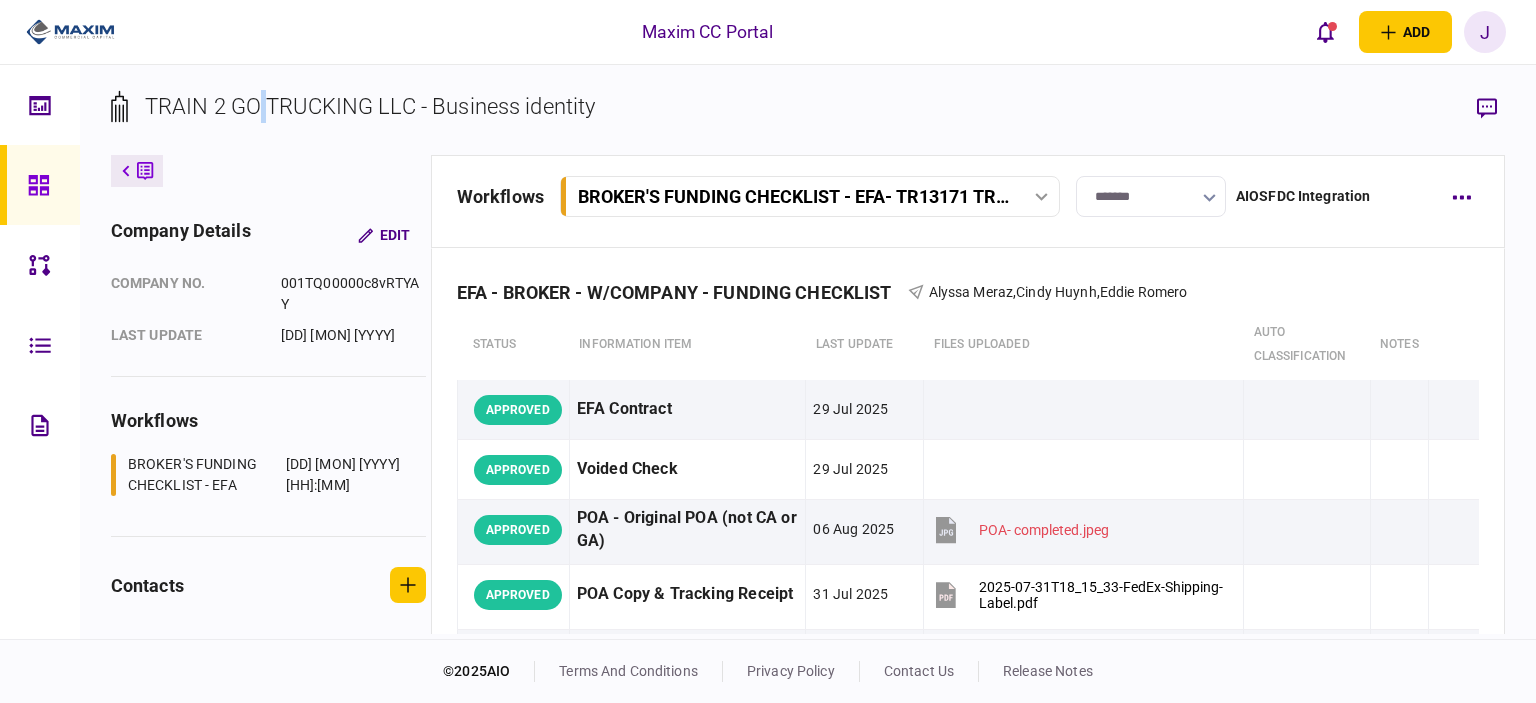 click on "TRAIN 2 GO TRUCKING LLC - Business identity" at bounding box center (370, 106) 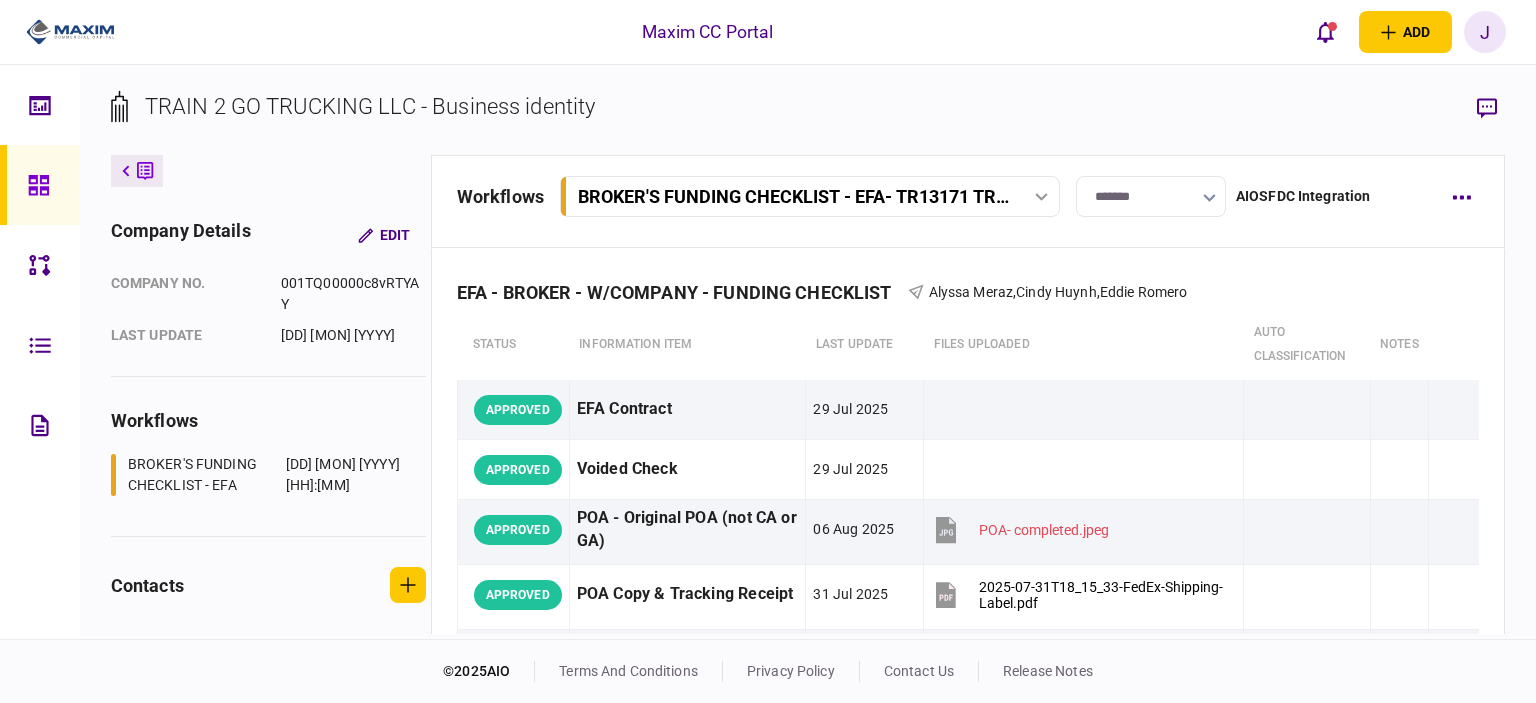click on "TRAIN 2 GO TRUCKING LLC - Business identity" at bounding box center (370, 106) 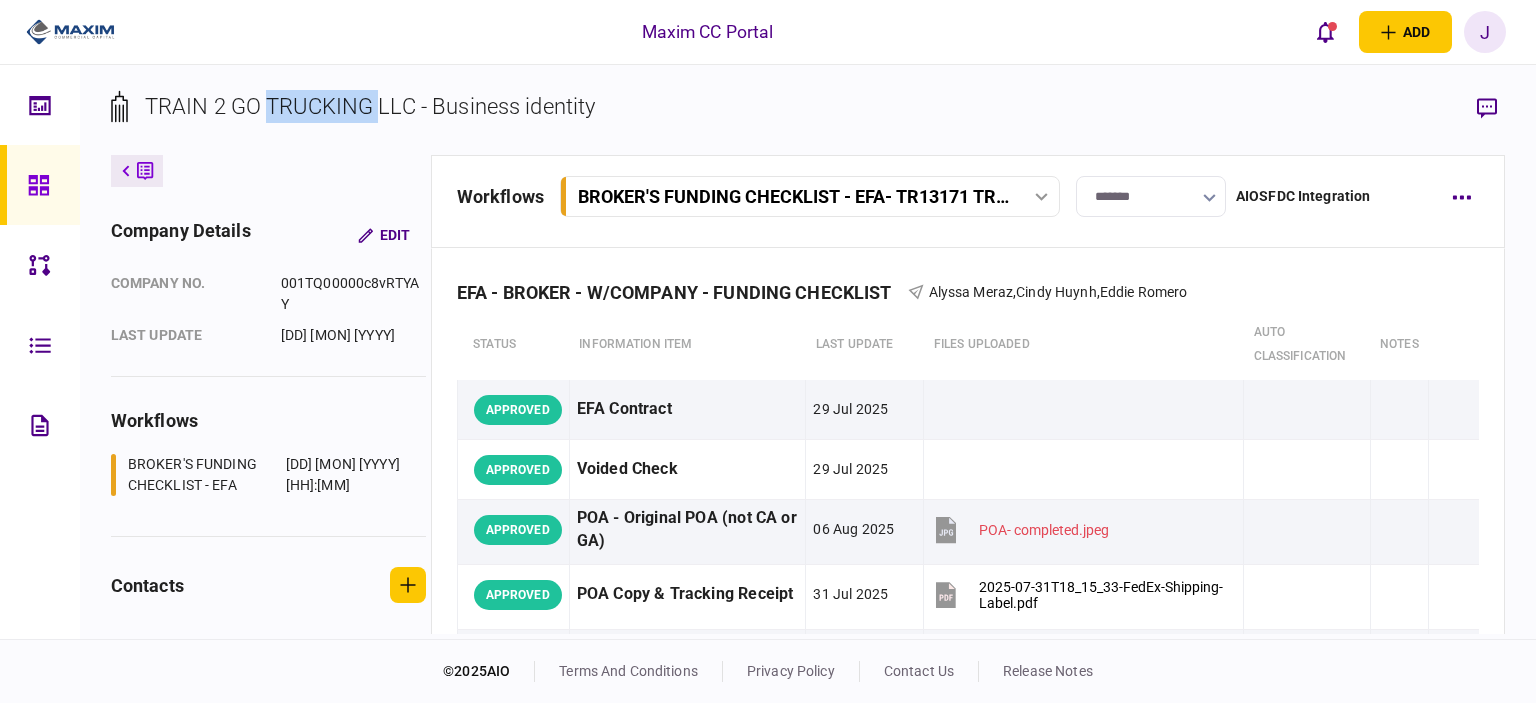 click on "TRAIN 2 GO TRUCKING LLC - Business identity" at bounding box center (370, 106) 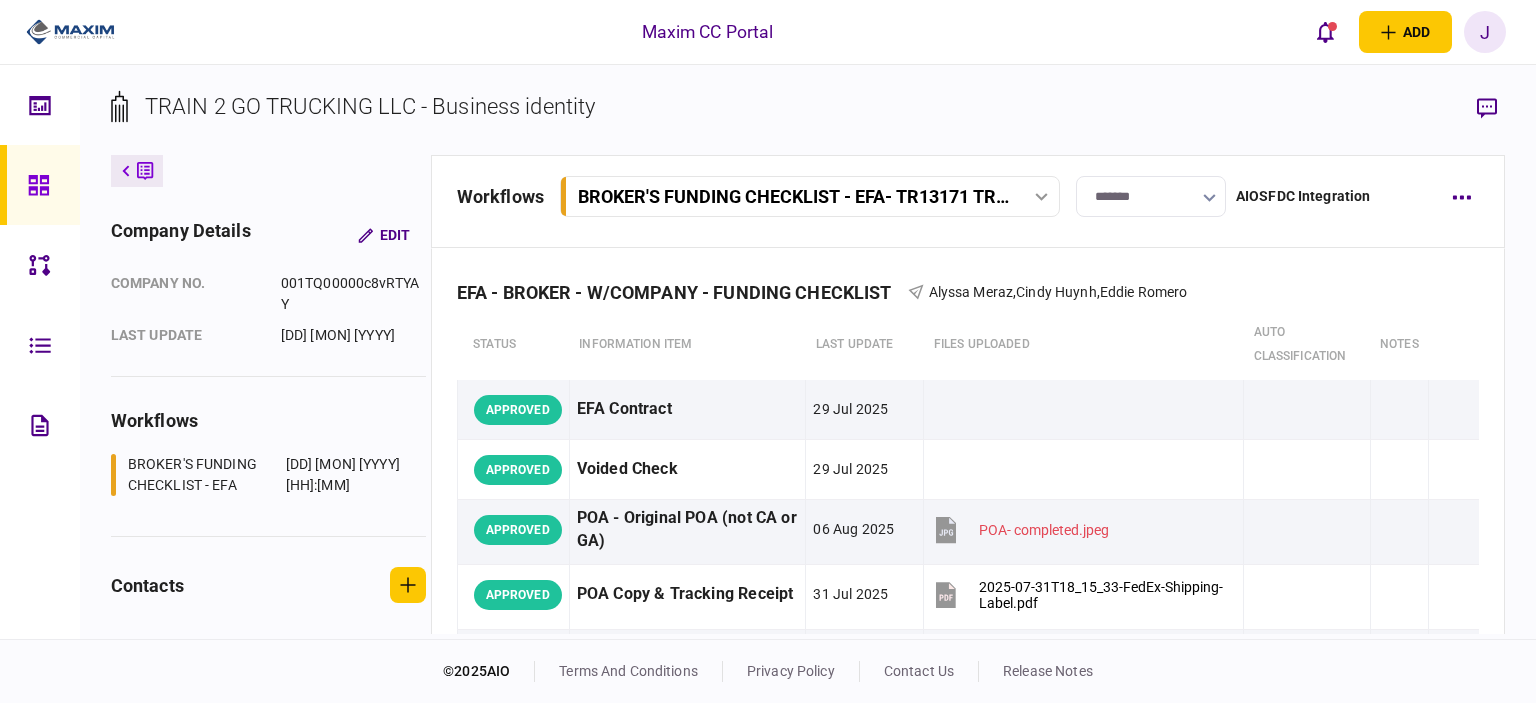 click on "TRAIN 2 GO TRUCKING LLC - Business identity" at bounding box center [370, 106] 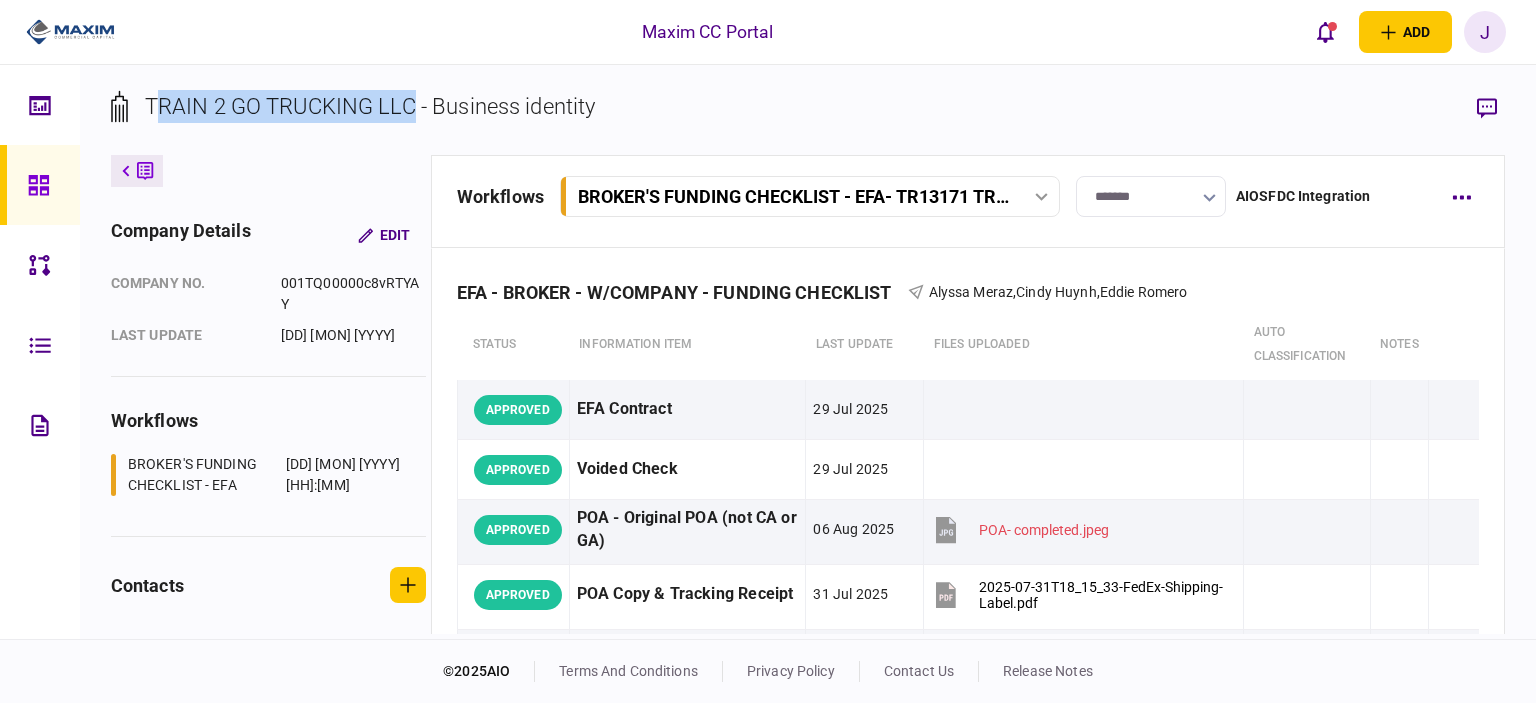 drag, startPoint x: 410, startPoint y: 110, endPoint x: 186, endPoint y: 110, distance: 224 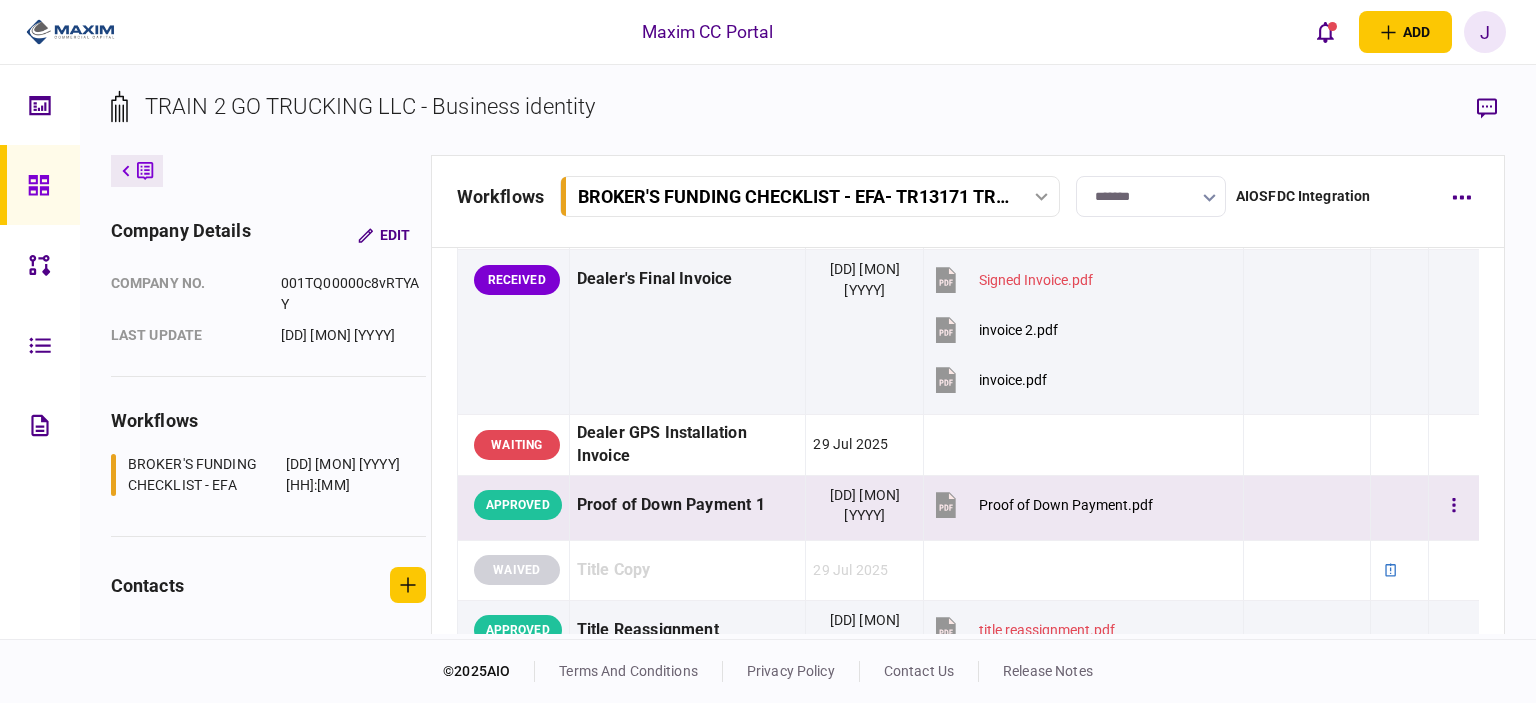 scroll, scrollTop: 1300, scrollLeft: 0, axis: vertical 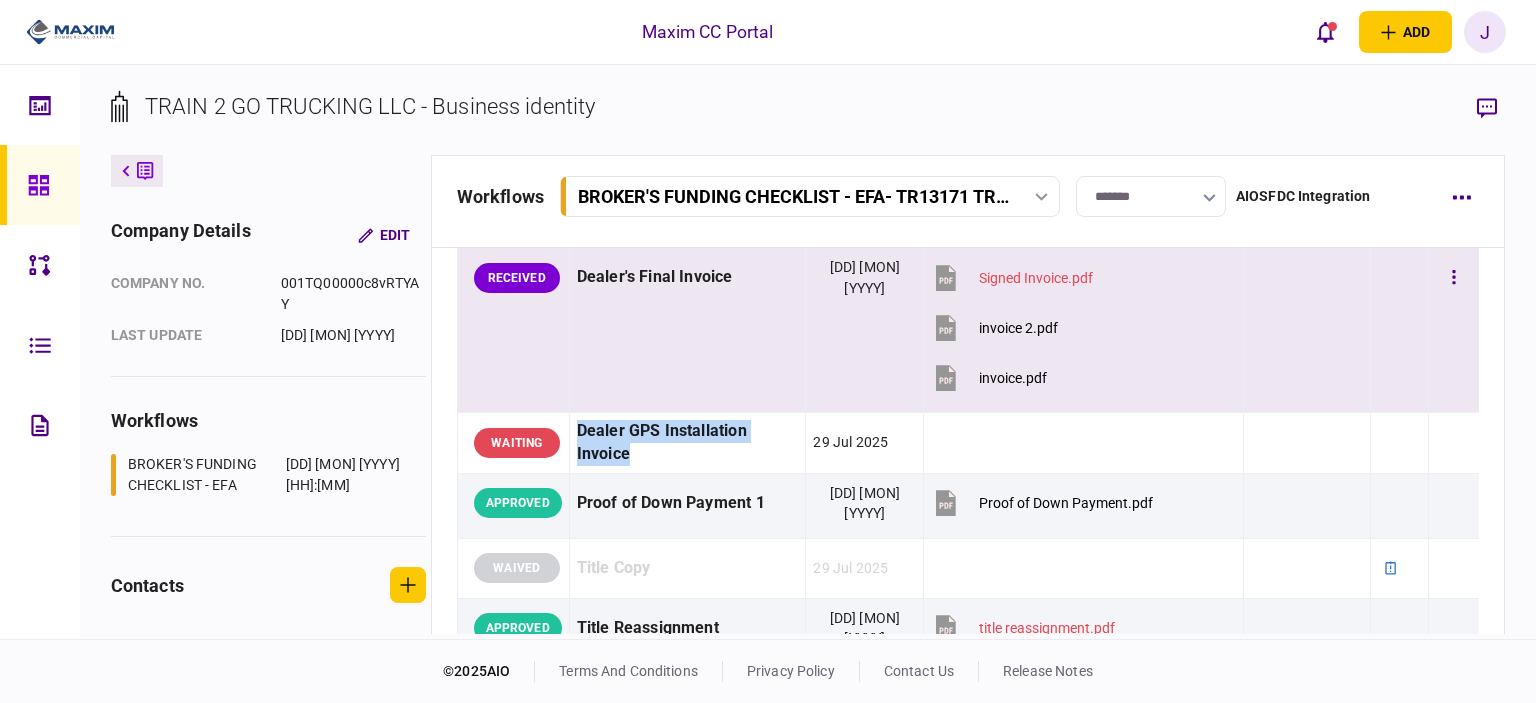 drag, startPoint x: 643, startPoint y: 465, endPoint x: 707, endPoint y: 362, distance: 121.264175 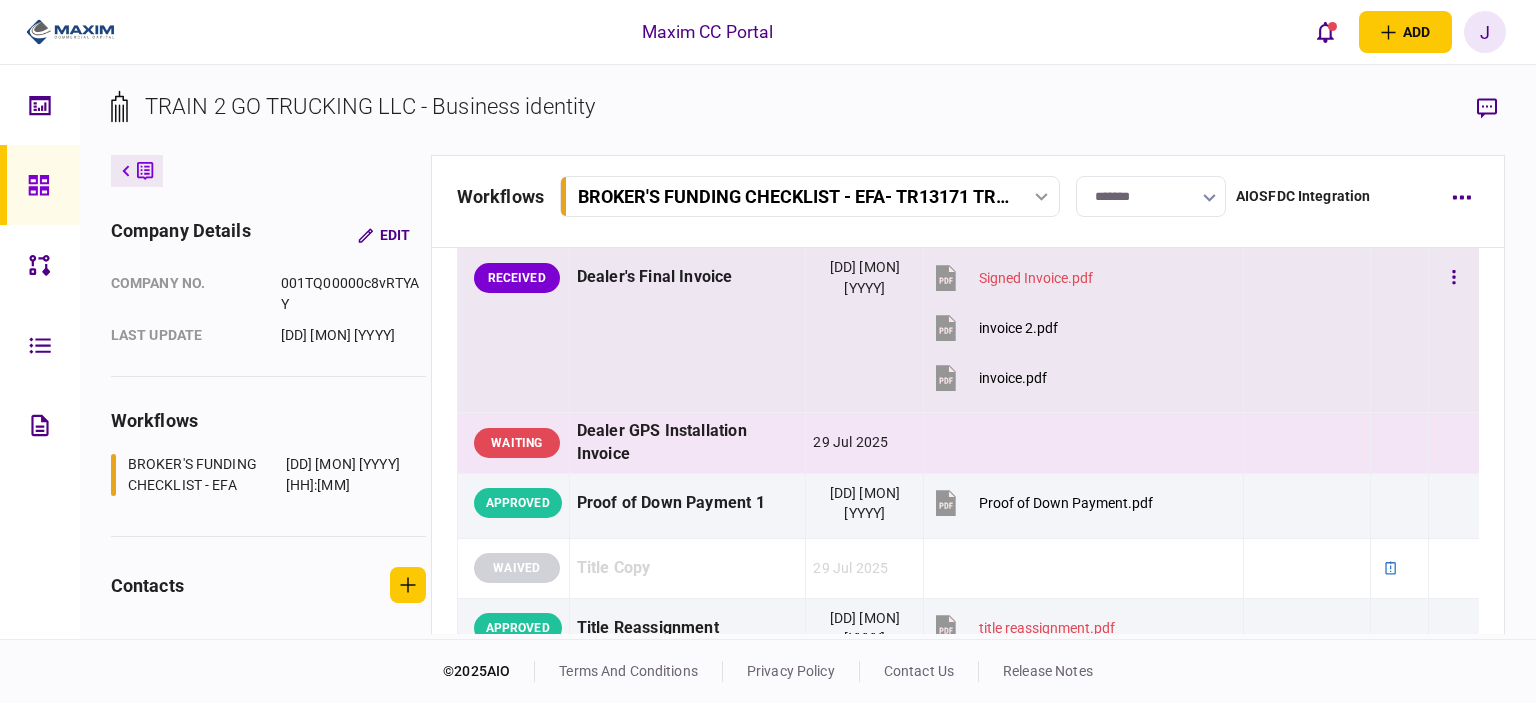 click on "Dealer's Final Invoice" at bounding box center [687, 330] 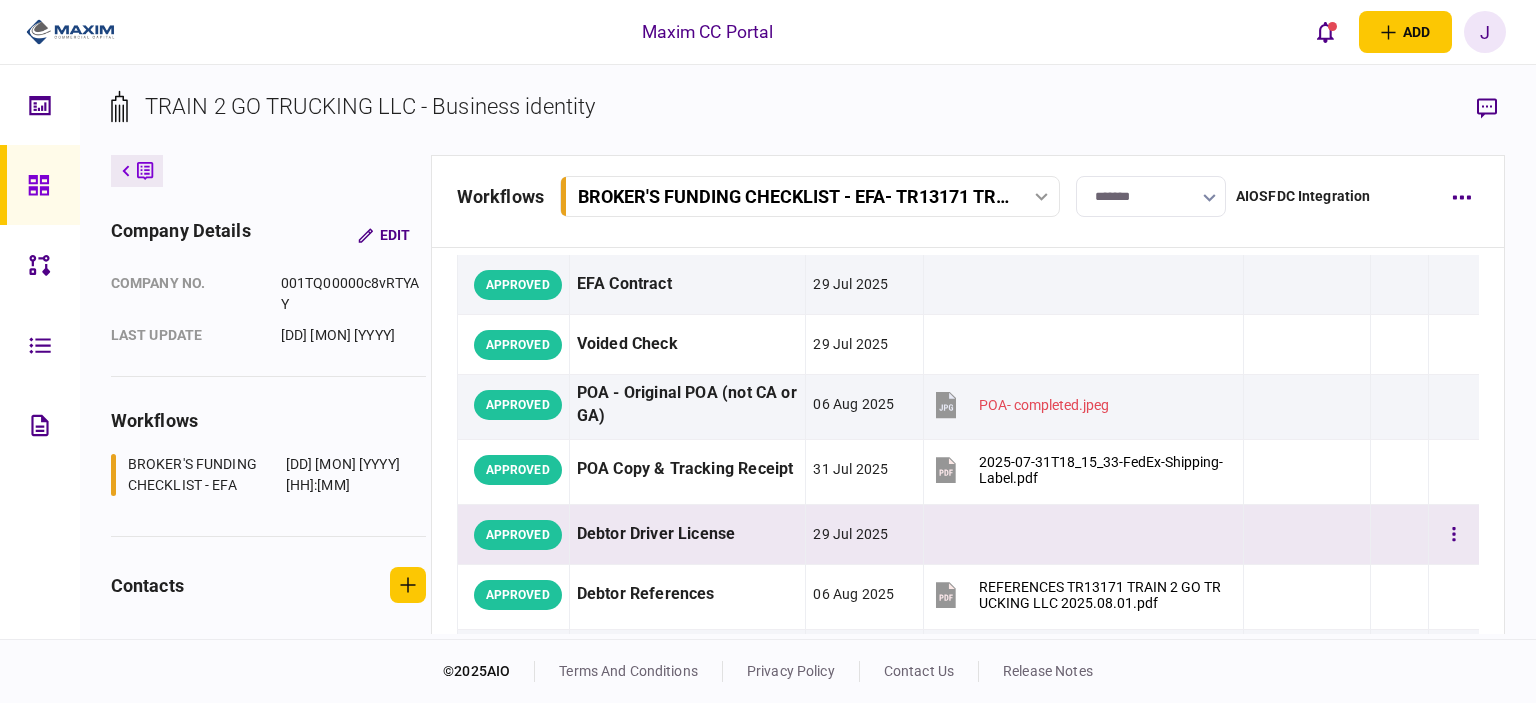 scroll, scrollTop: 0, scrollLeft: 0, axis: both 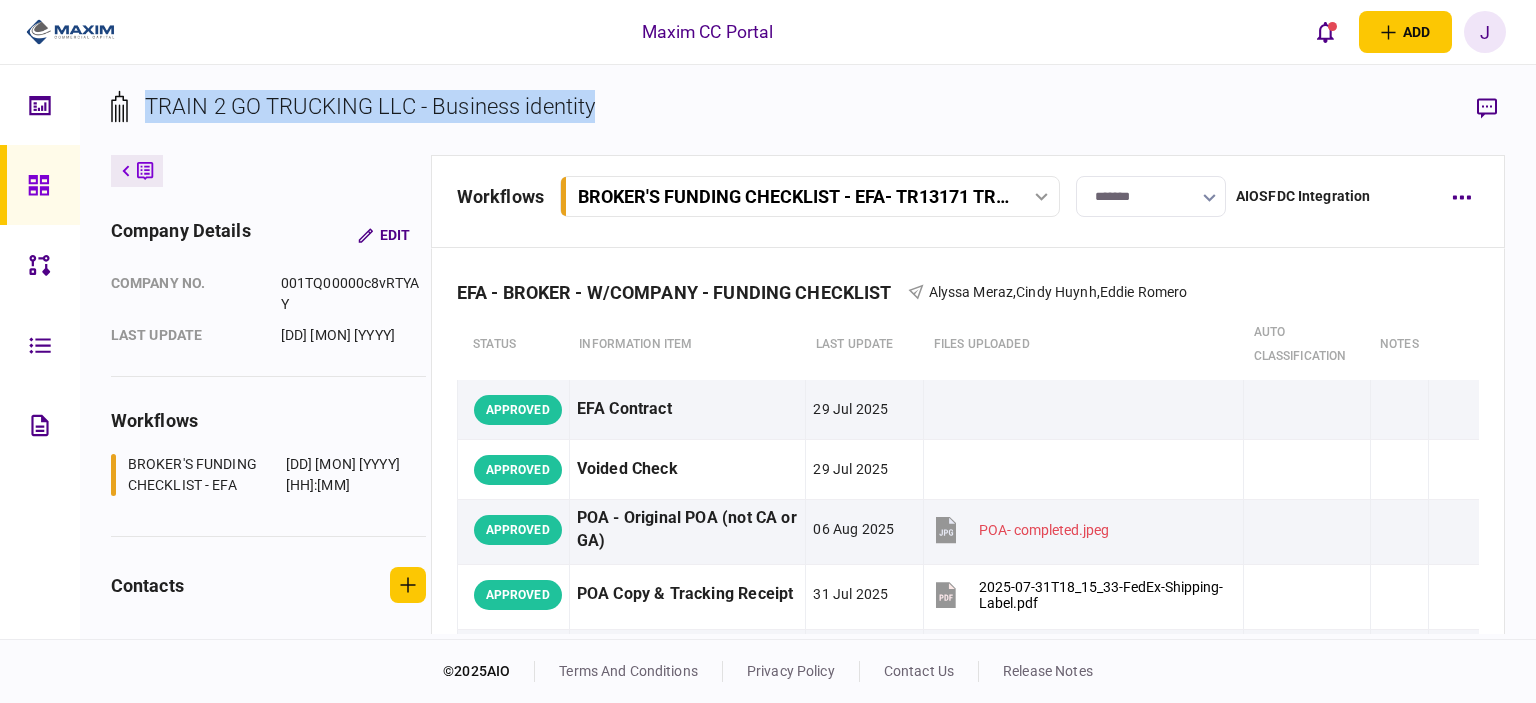 drag, startPoint x: 668, startPoint y: 107, endPoint x: 181, endPoint y: 104, distance: 487.00925 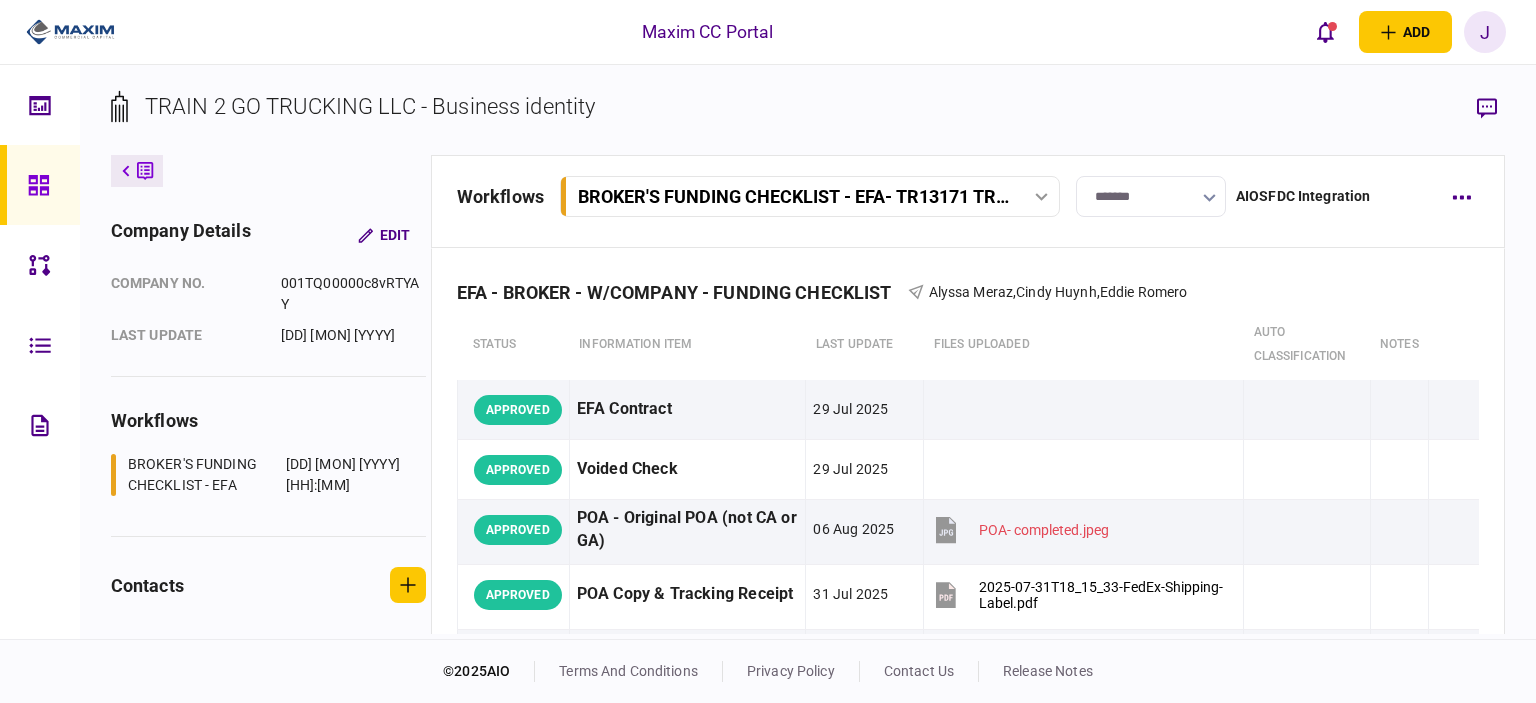 click on "TRAIN 2 GO TRUCKING LLC - Business identity" at bounding box center [370, 106] 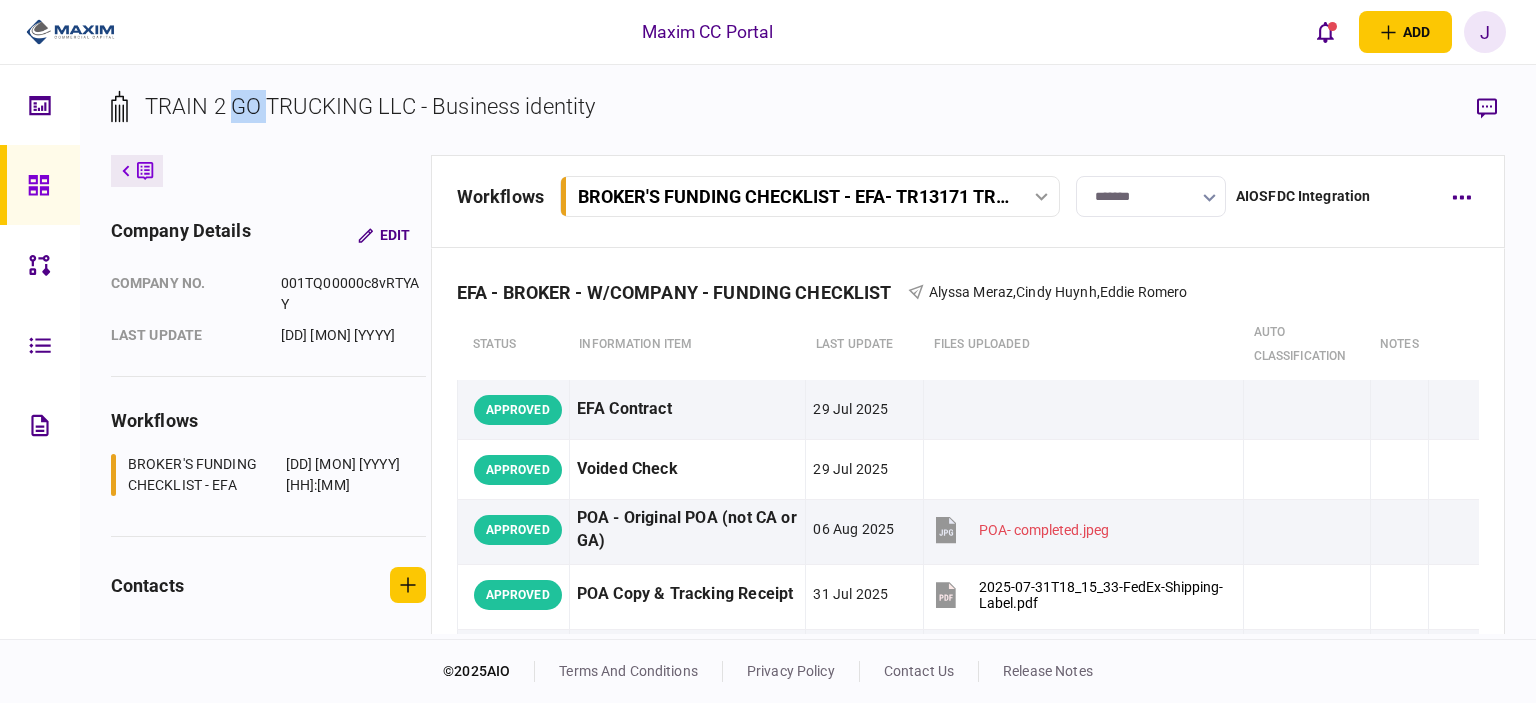 click on "TRAIN 2 GO TRUCKING LLC - Business identity" at bounding box center (370, 106) 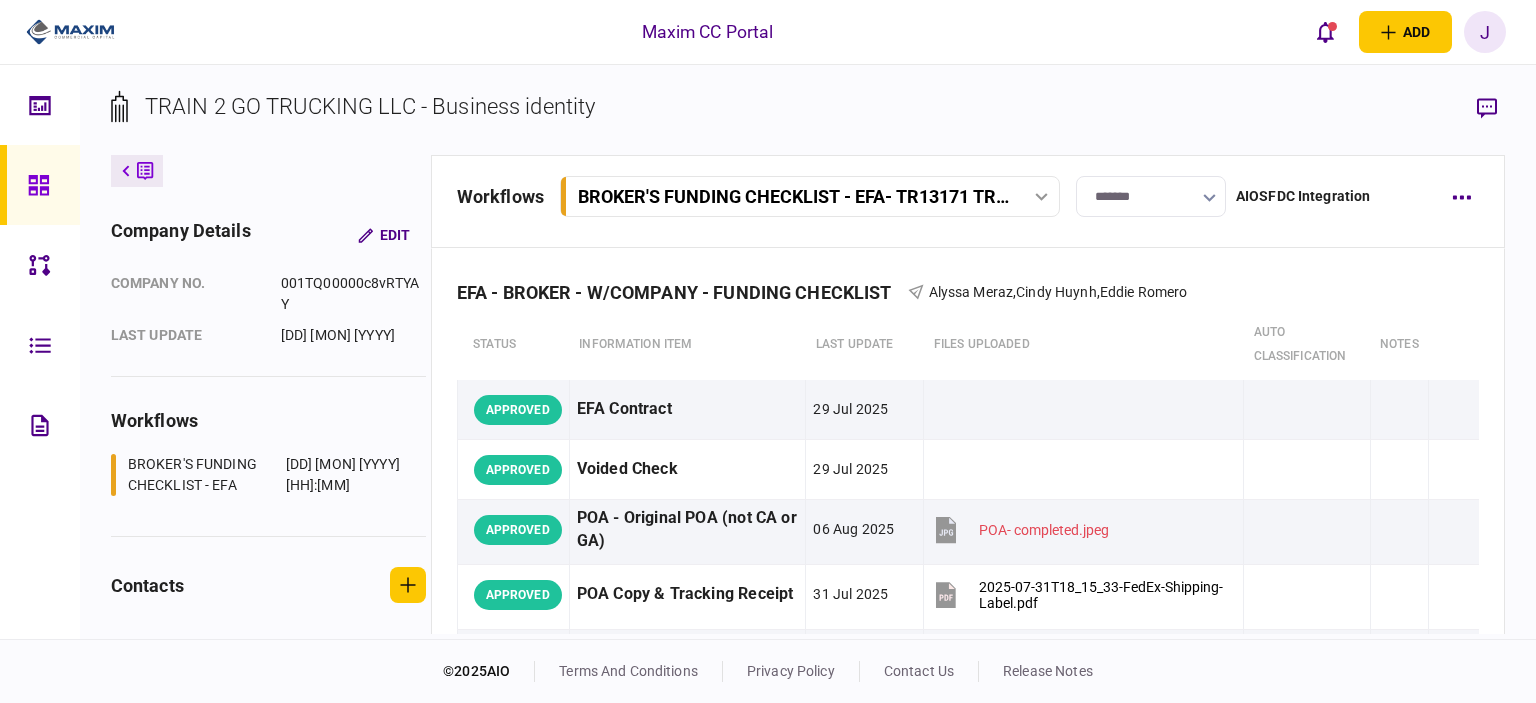 click on "TRAIN 2 GO TRUCKING LLC - Business identity" at bounding box center [370, 106] 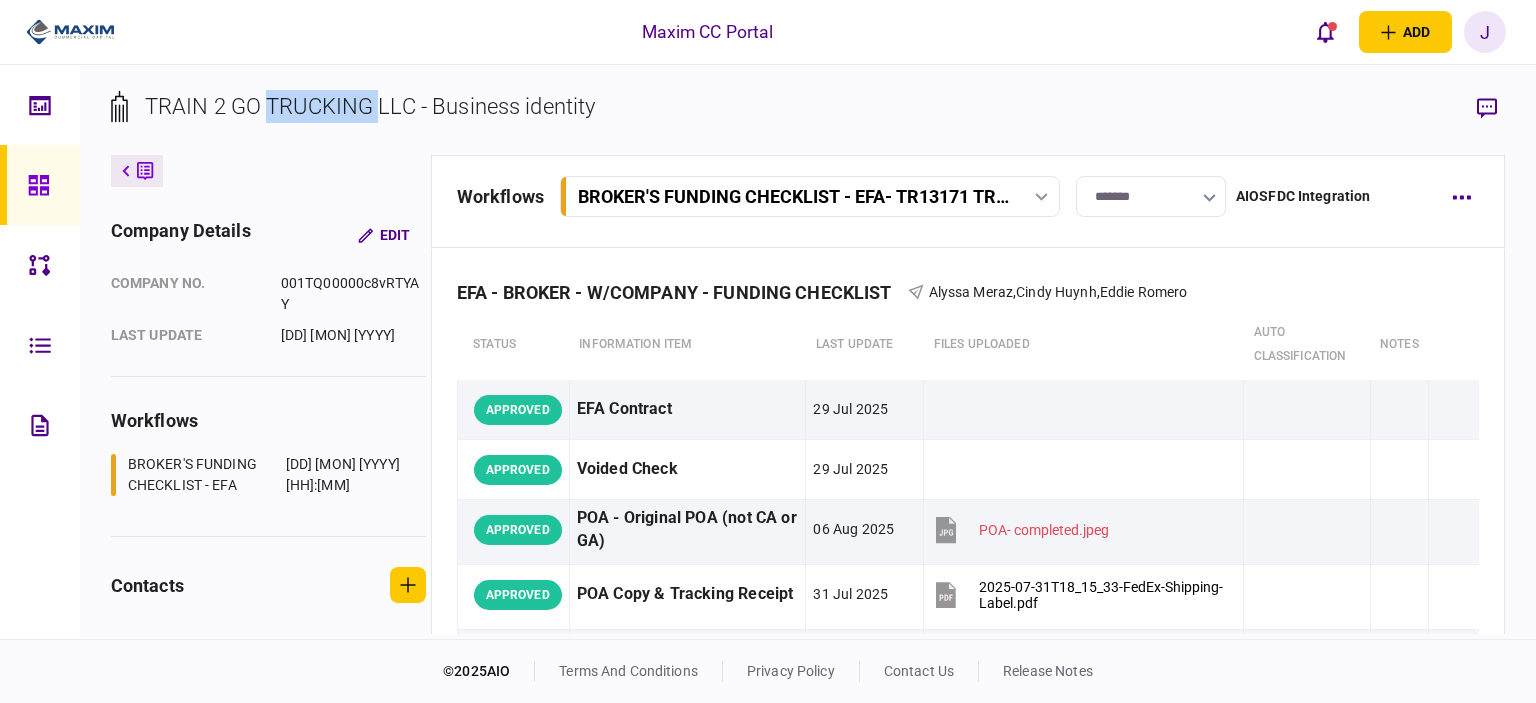 click on "TRAIN 2 GO TRUCKING LLC - Business identity" at bounding box center [370, 106] 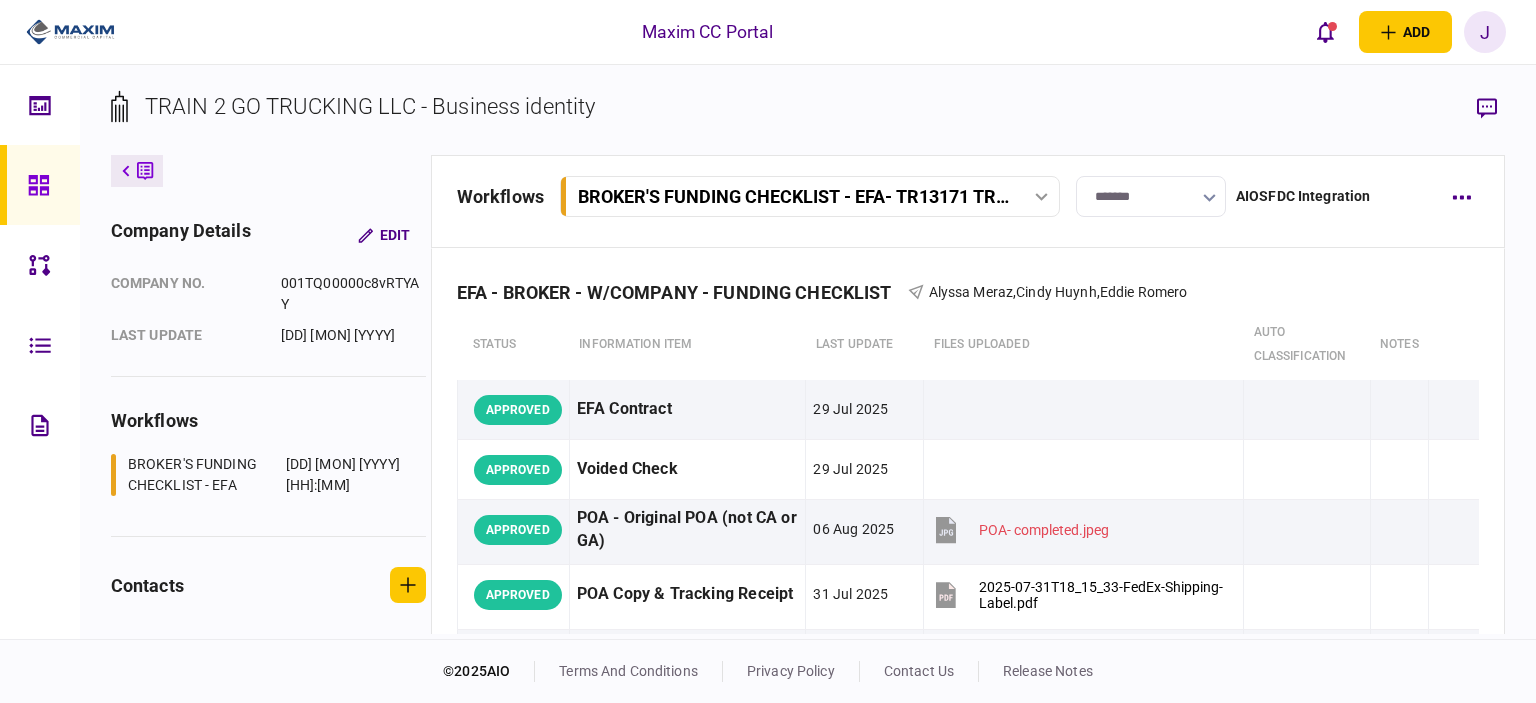 click on "TRAIN 2 GO TRUCKING LLC - Business identity" at bounding box center [370, 106] 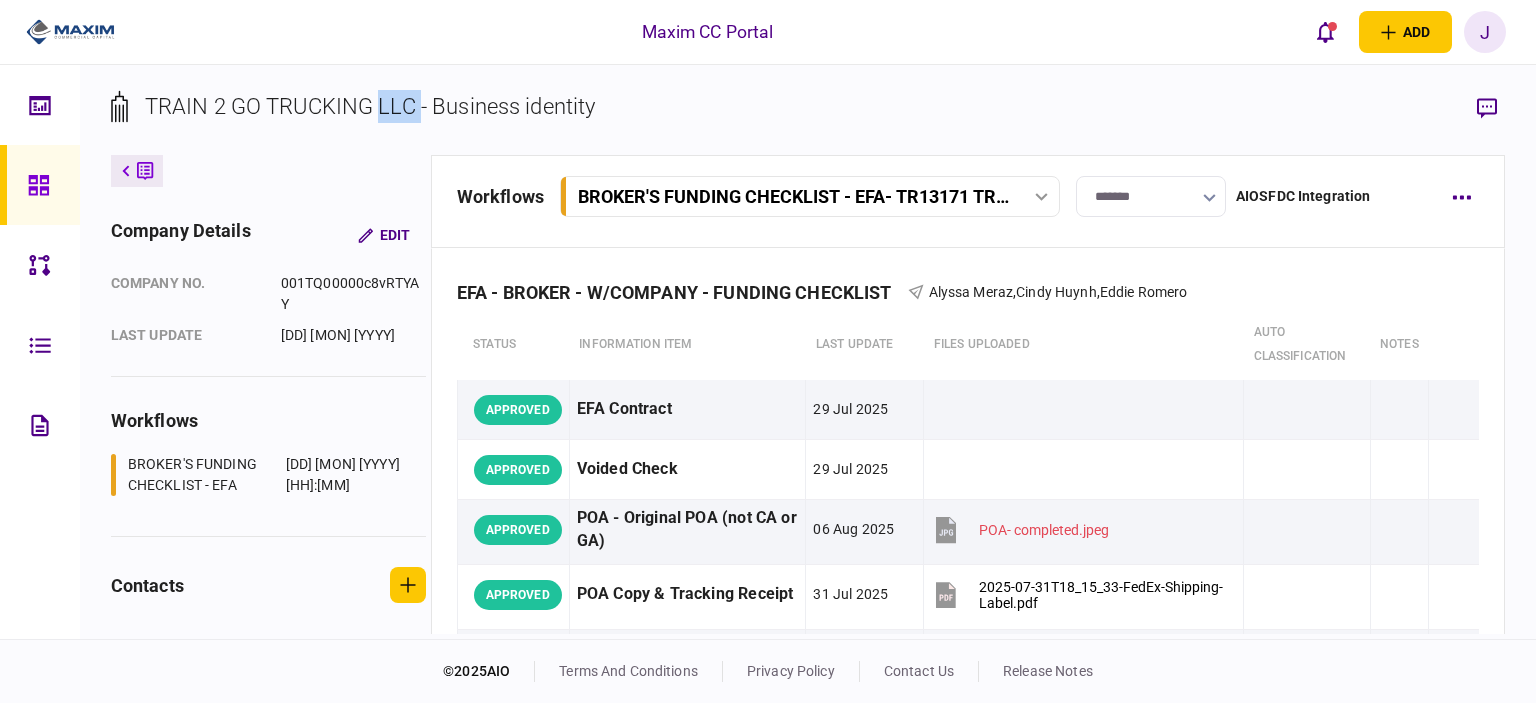 click on "TRAIN 2 GO TRUCKING LLC - Business identity" at bounding box center [370, 106] 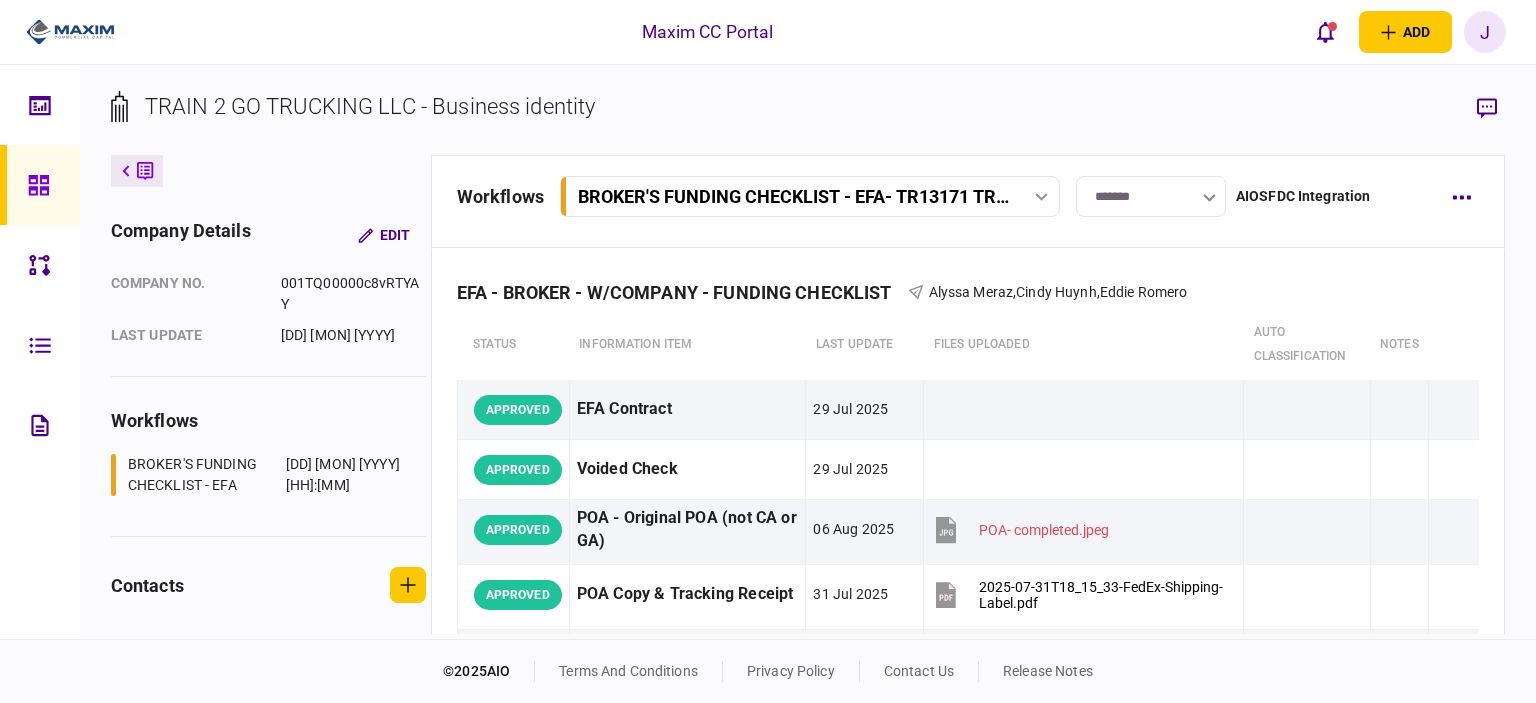 click on "TRAIN 2 GO TRUCKING LLC - Business identity" at bounding box center [370, 106] 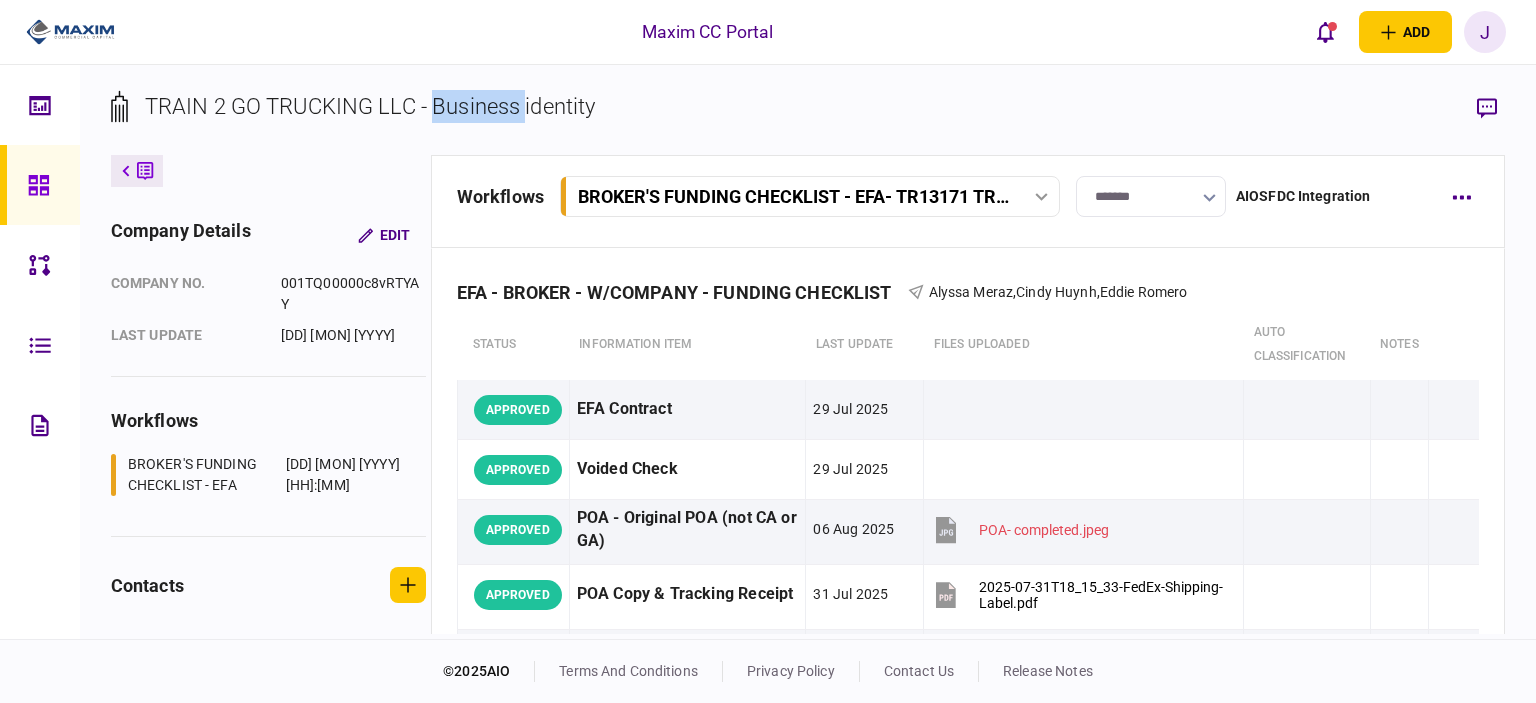 click on "TRAIN 2 GO TRUCKING LLC - Business identity" at bounding box center (370, 106) 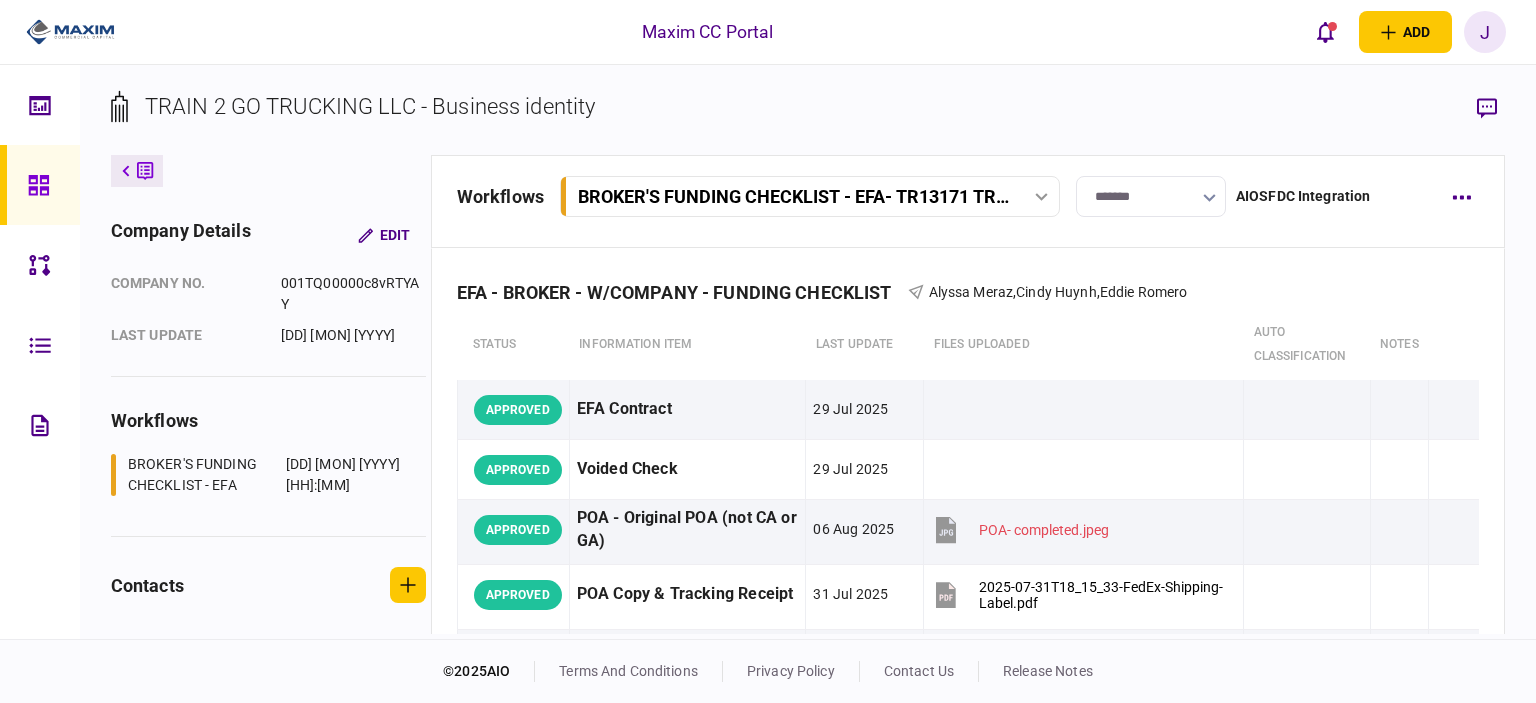 click on "TRAIN 2 GO TRUCKING LLC - Business identity" at bounding box center (370, 106) 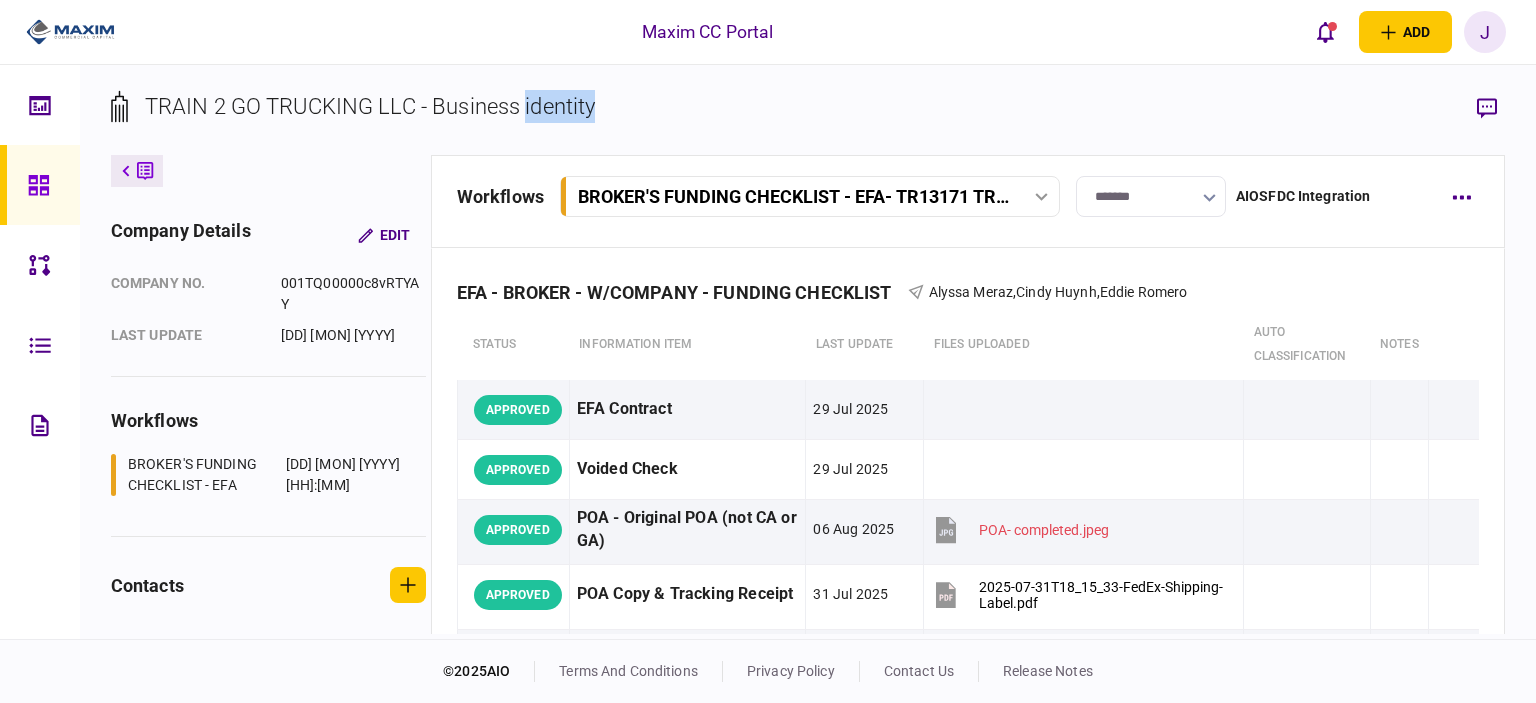 click on "TRAIN 2 GO TRUCKING LLC - Business identity" at bounding box center [370, 106] 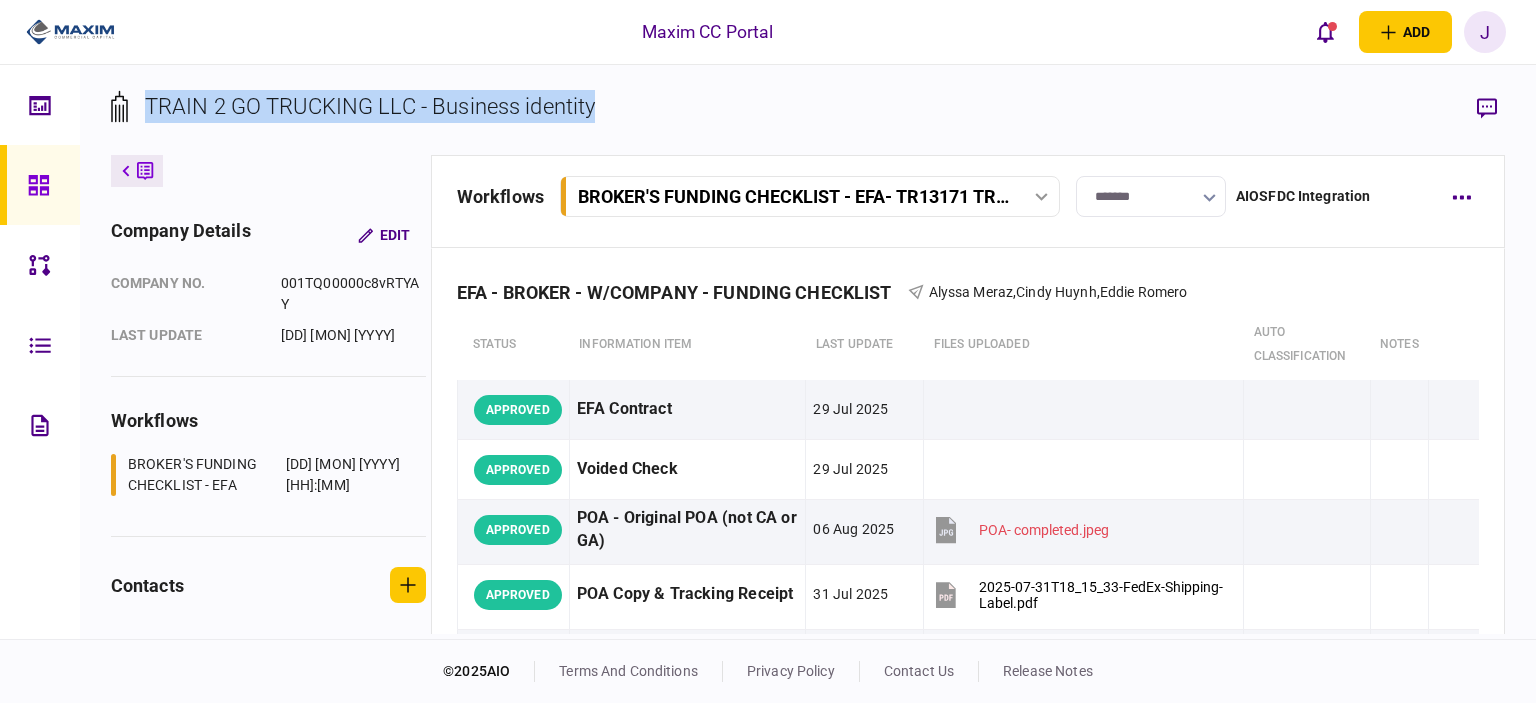 drag, startPoint x: 613, startPoint y: 99, endPoint x: 137, endPoint y: 100, distance: 476.00104 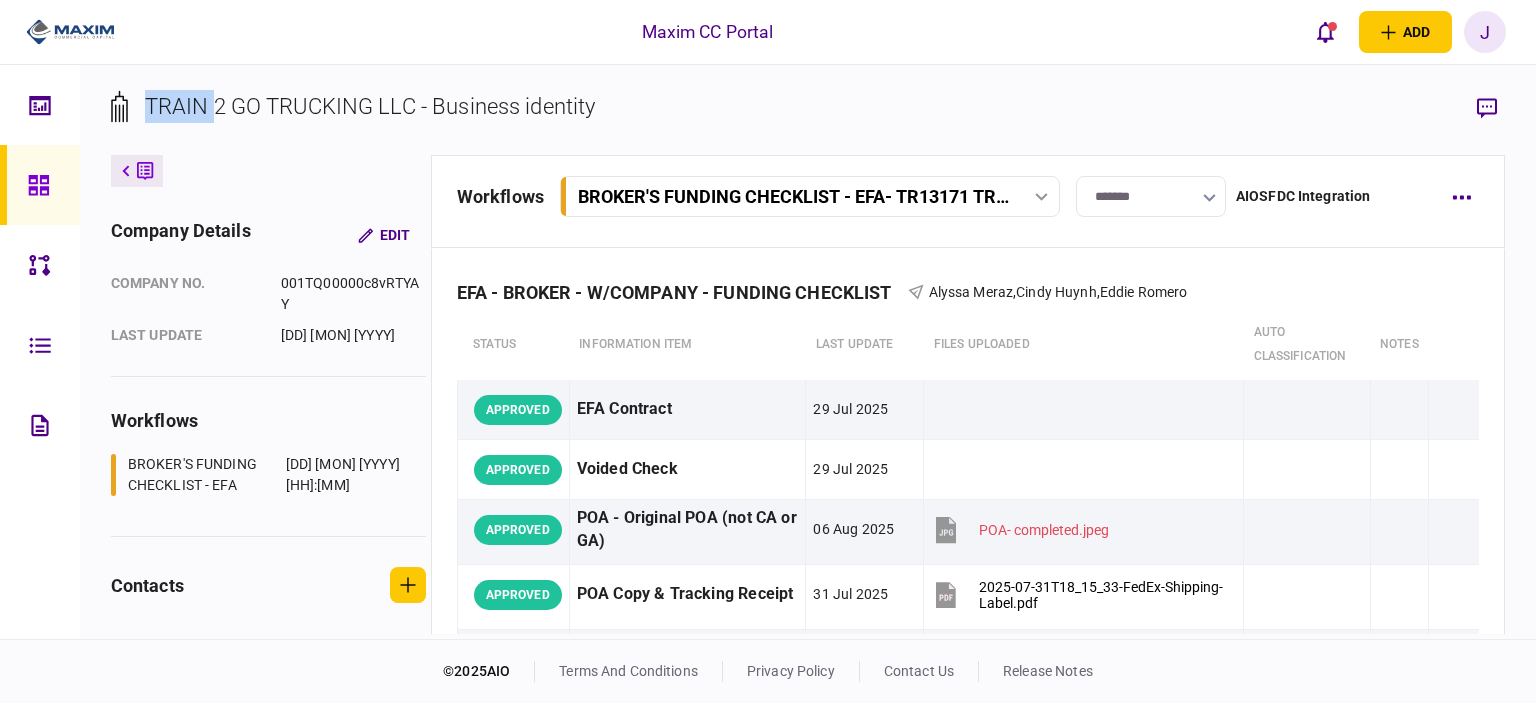 click on "TRAIN 2 GO TRUCKING LLC - Business identity" at bounding box center (370, 106) 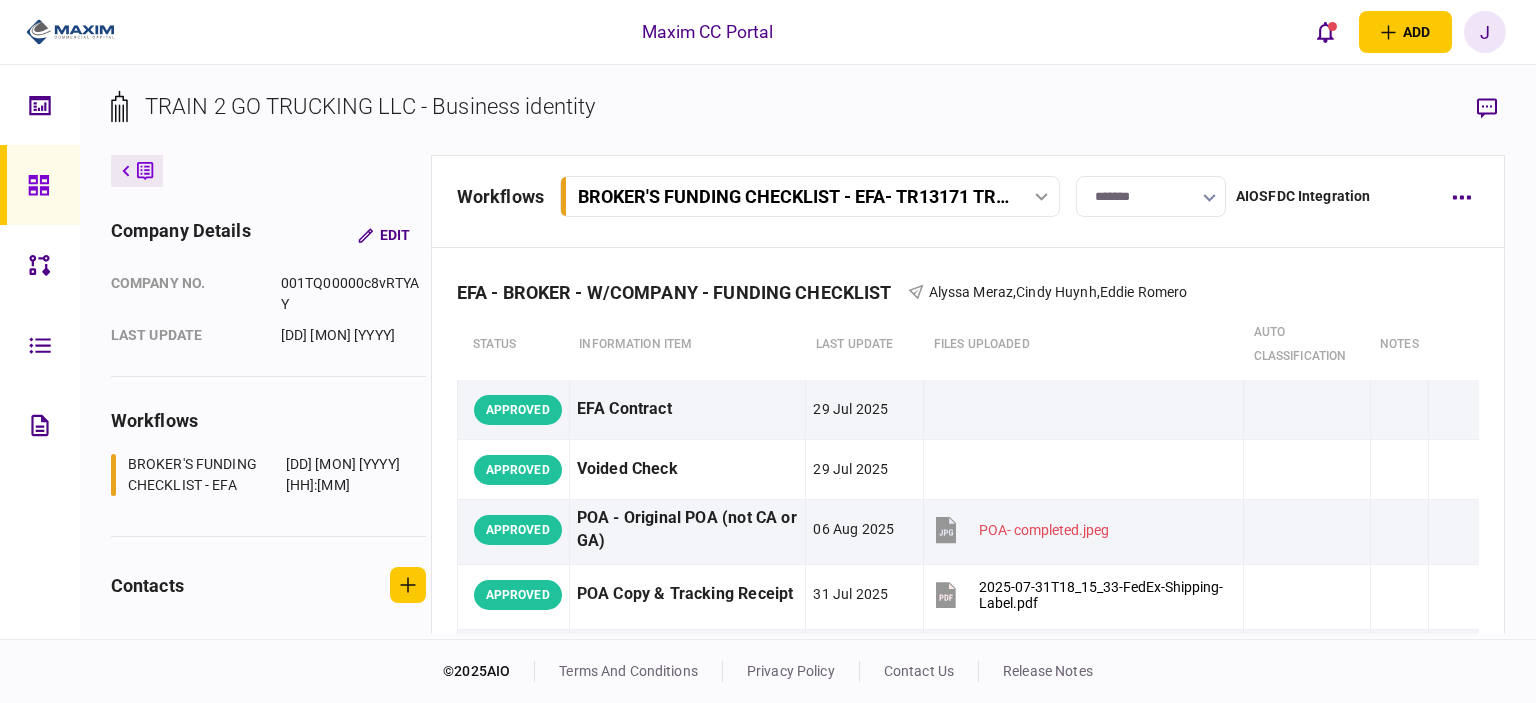 click on "TRAIN 2 GO TRUCKING LLC - Business identity" at bounding box center (370, 106) 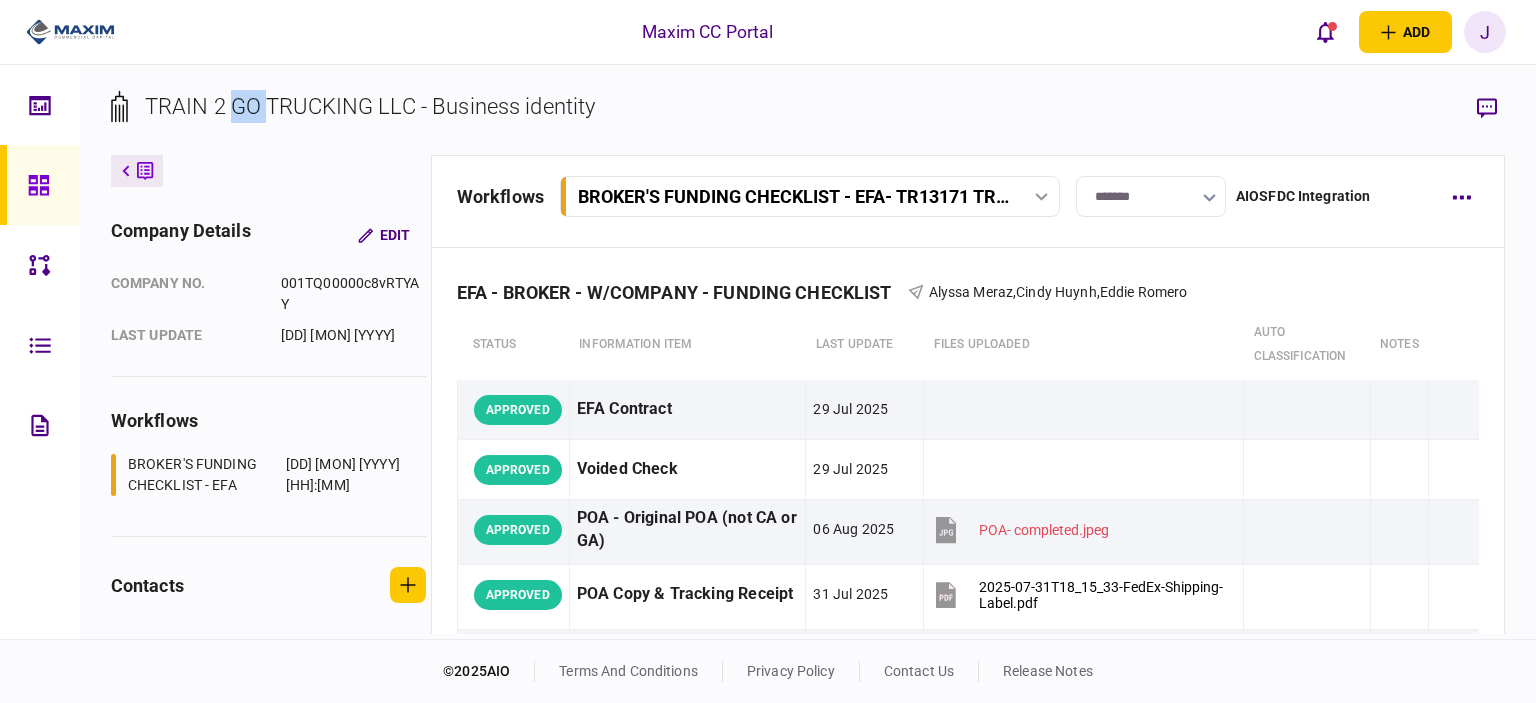 click on "TRAIN 2 GO TRUCKING LLC - Business identity" at bounding box center (370, 106) 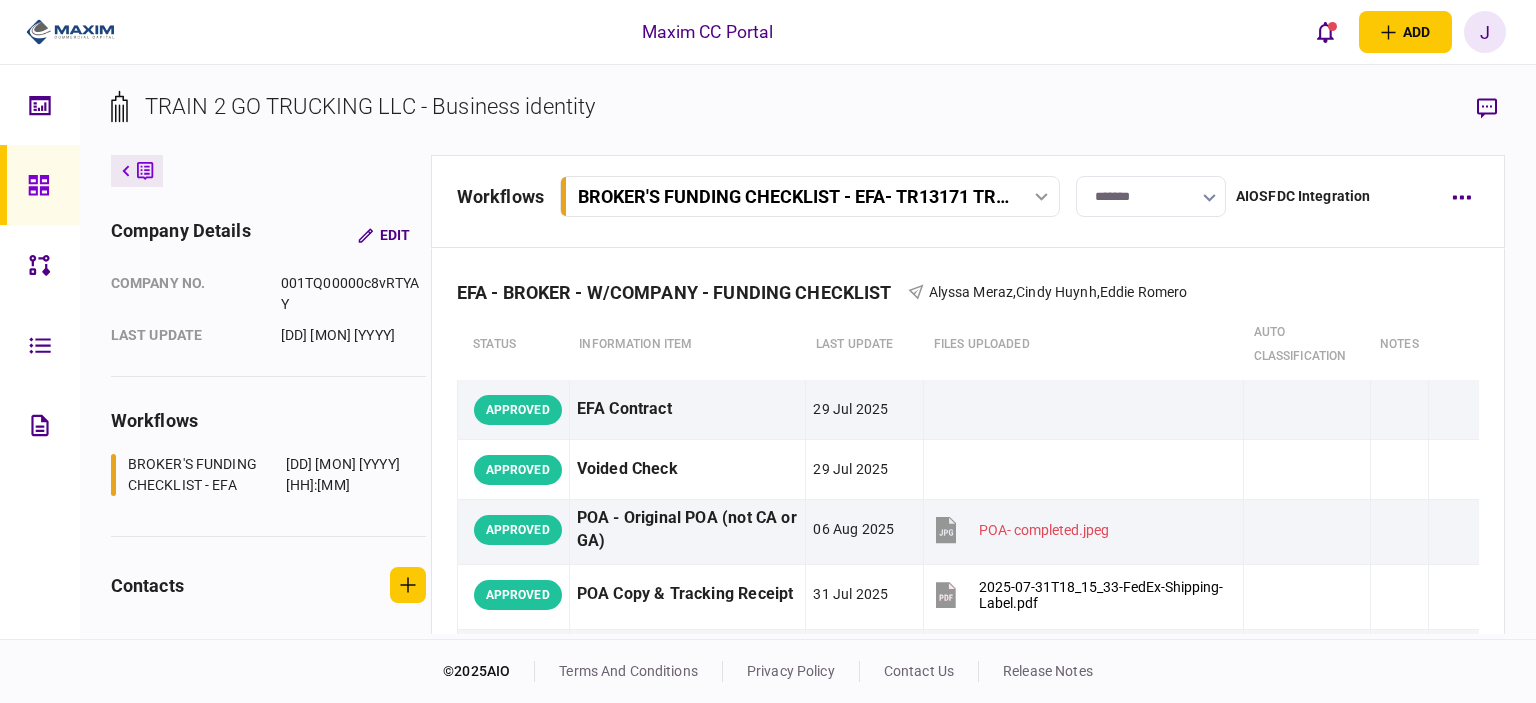 click on "TRAIN 2 GO TRUCKING LLC - Business identity" at bounding box center (370, 106) 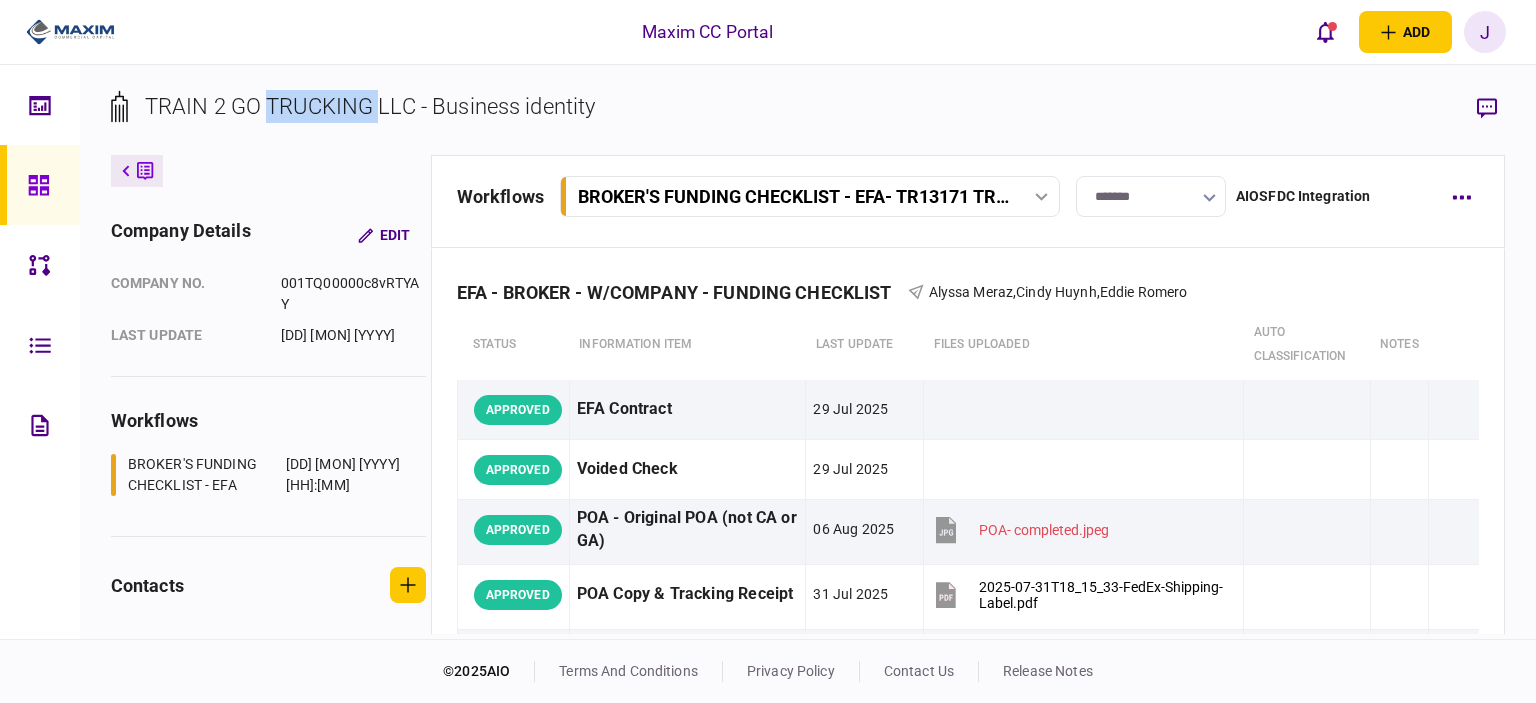 click on "TRAIN 2 GO TRUCKING LLC - Business identity" at bounding box center (370, 106) 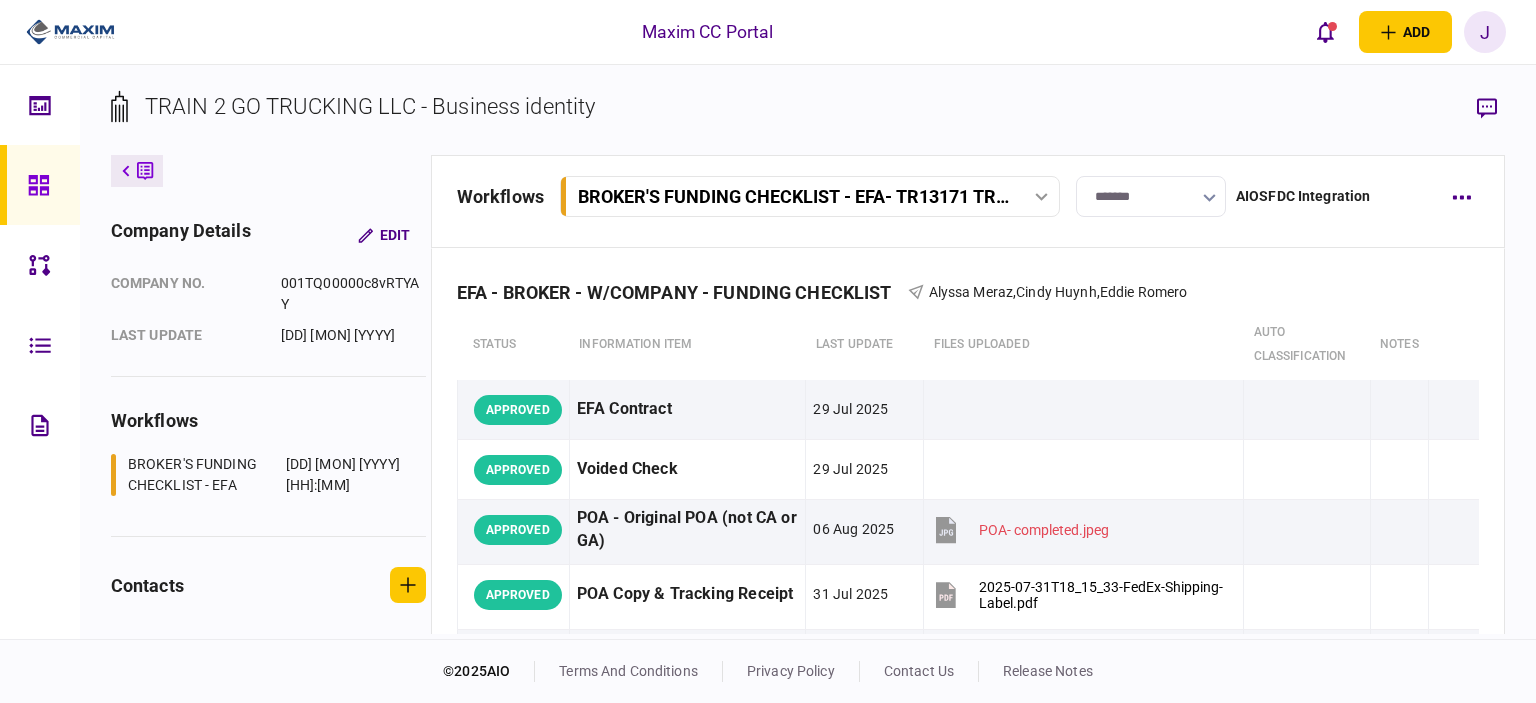 click on "TRAIN 2 GO TRUCKING LLC - Business identity" at bounding box center (370, 106) 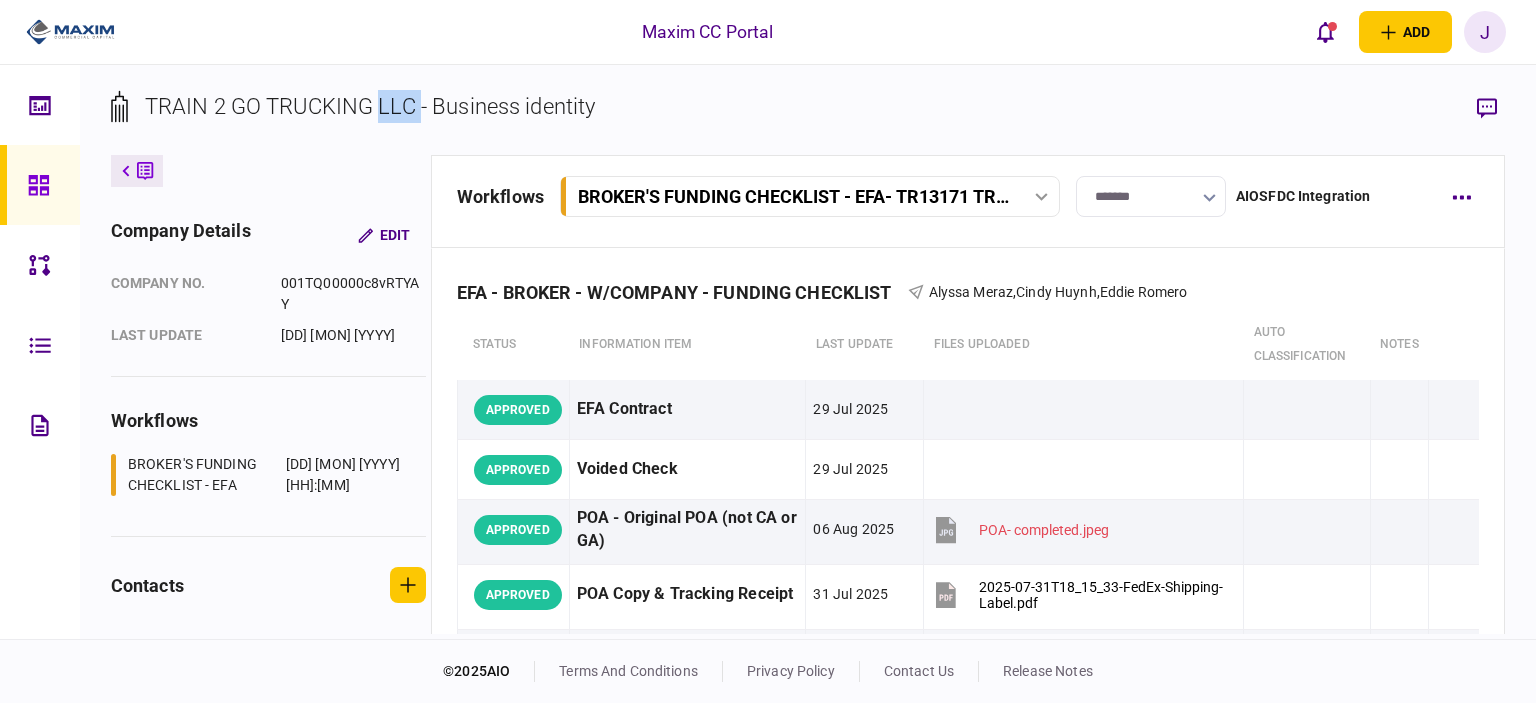 click on "TRAIN 2 GO TRUCKING LLC - Business identity" at bounding box center (370, 106) 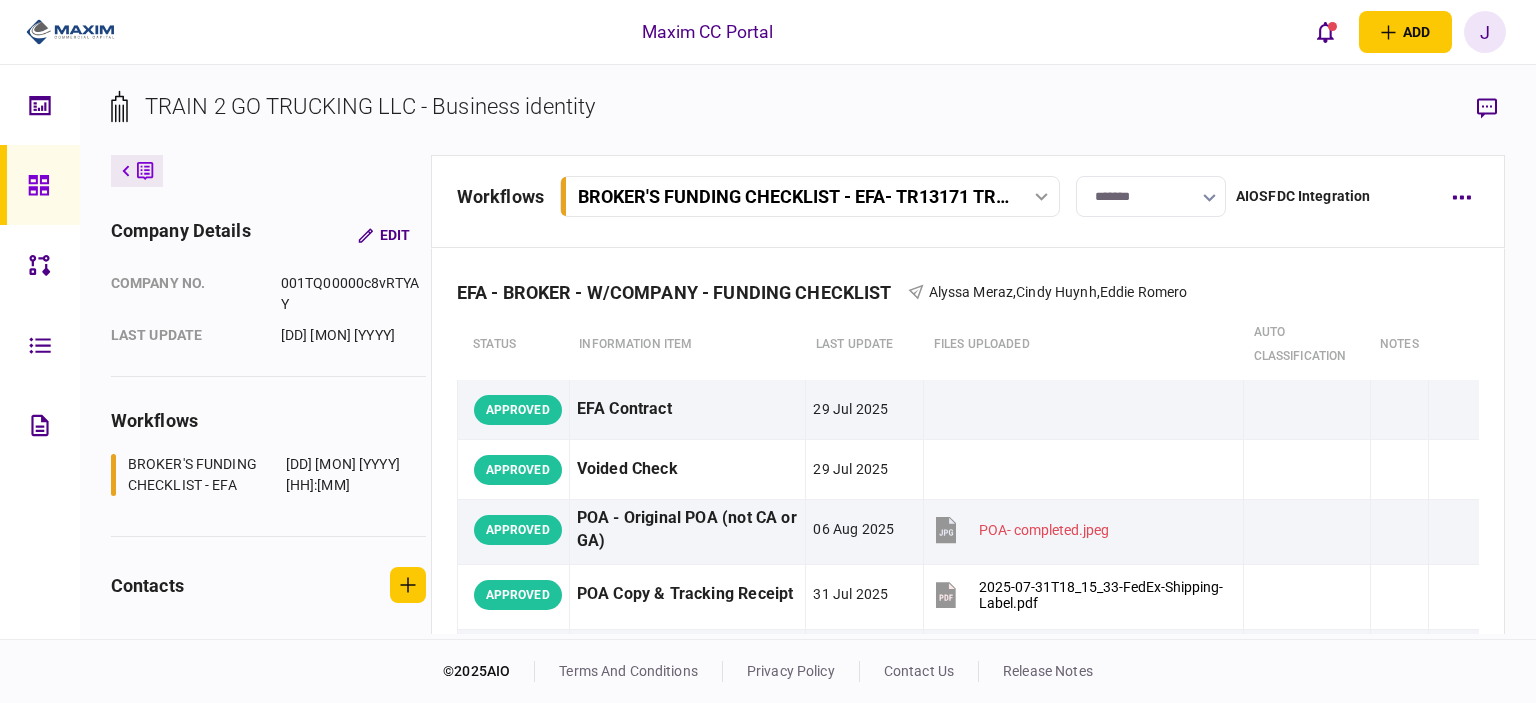 click on "TRAIN 2 GO TRUCKING LLC - Business identity" at bounding box center (370, 106) 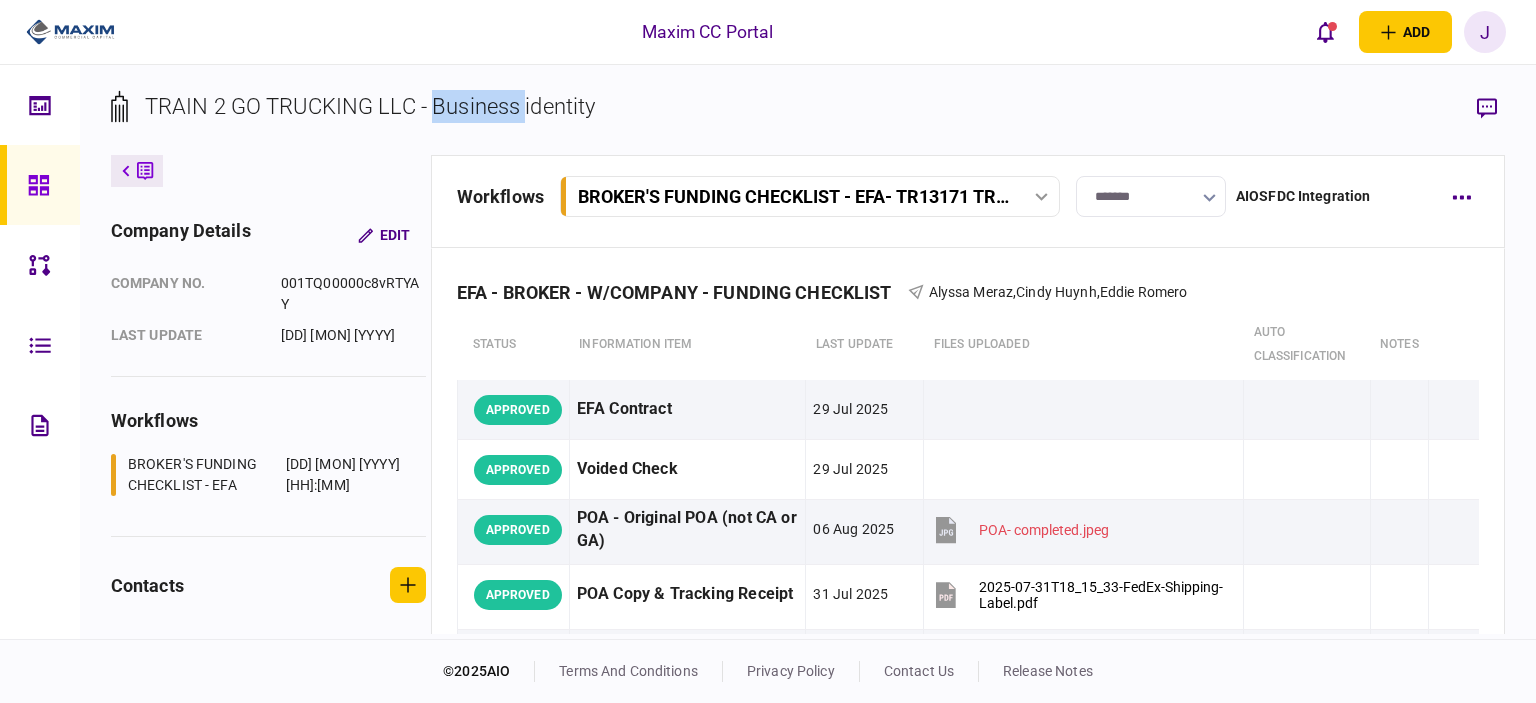click on "TRAIN 2 GO TRUCKING LLC - Business identity" at bounding box center (370, 106) 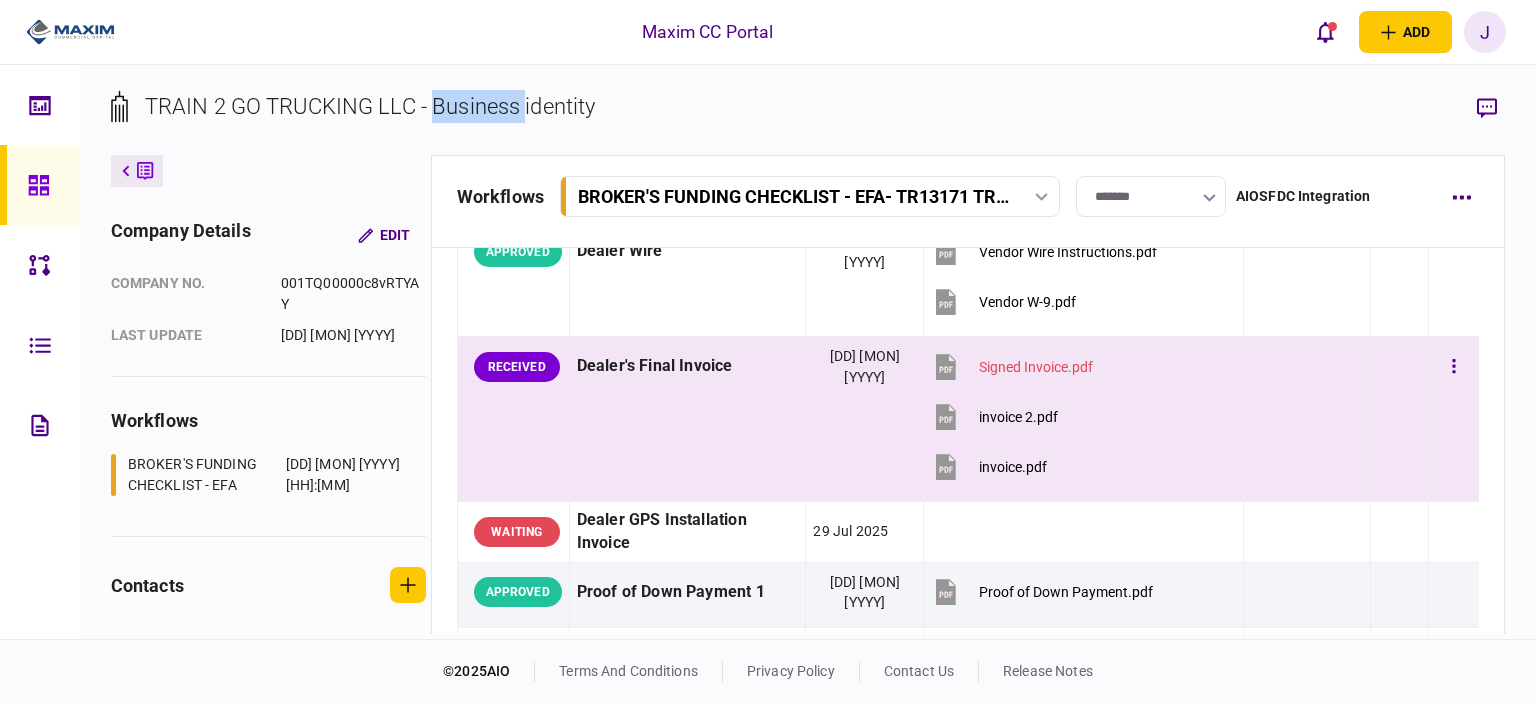 scroll, scrollTop: 1200, scrollLeft: 0, axis: vertical 